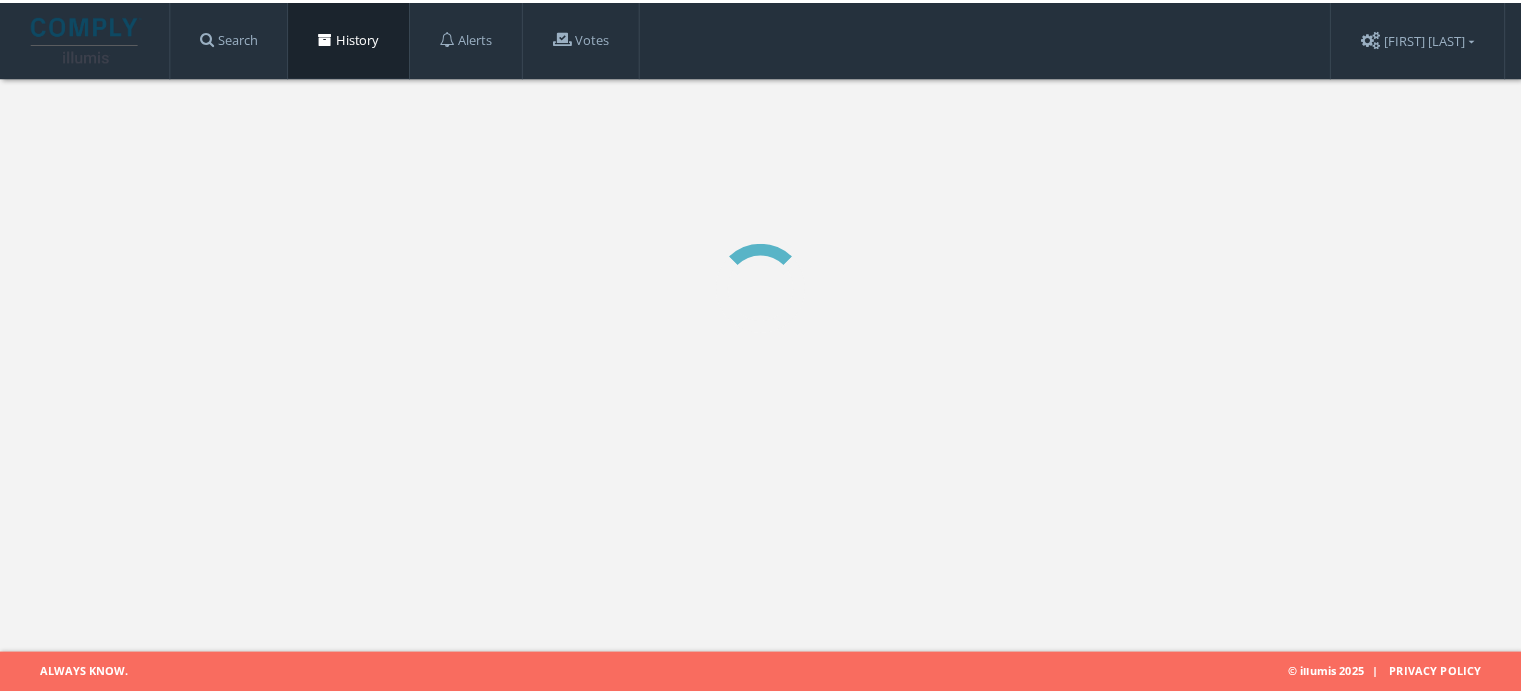 scroll, scrollTop: 0, scrollLeft: 0, axis: both 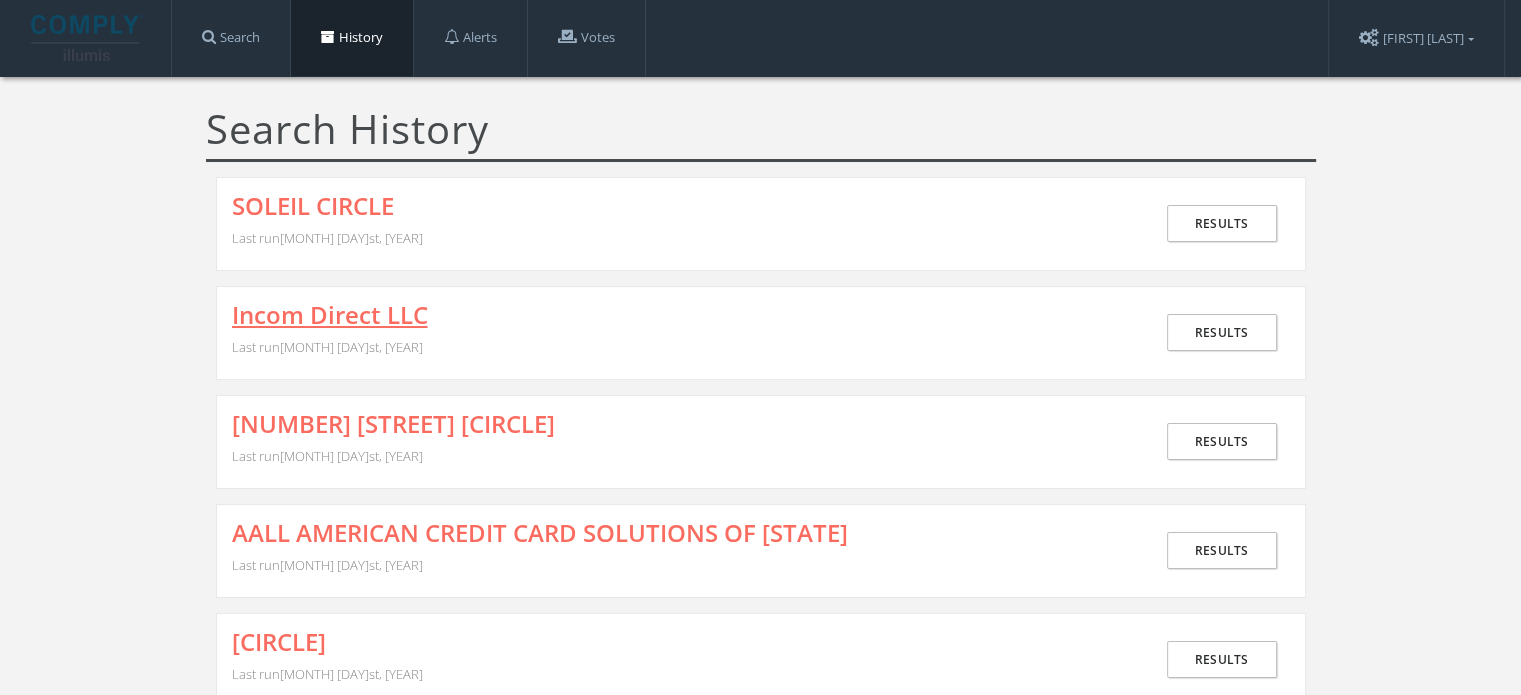 click on "Incom Direct LLC" at bounding box center (330, 315) 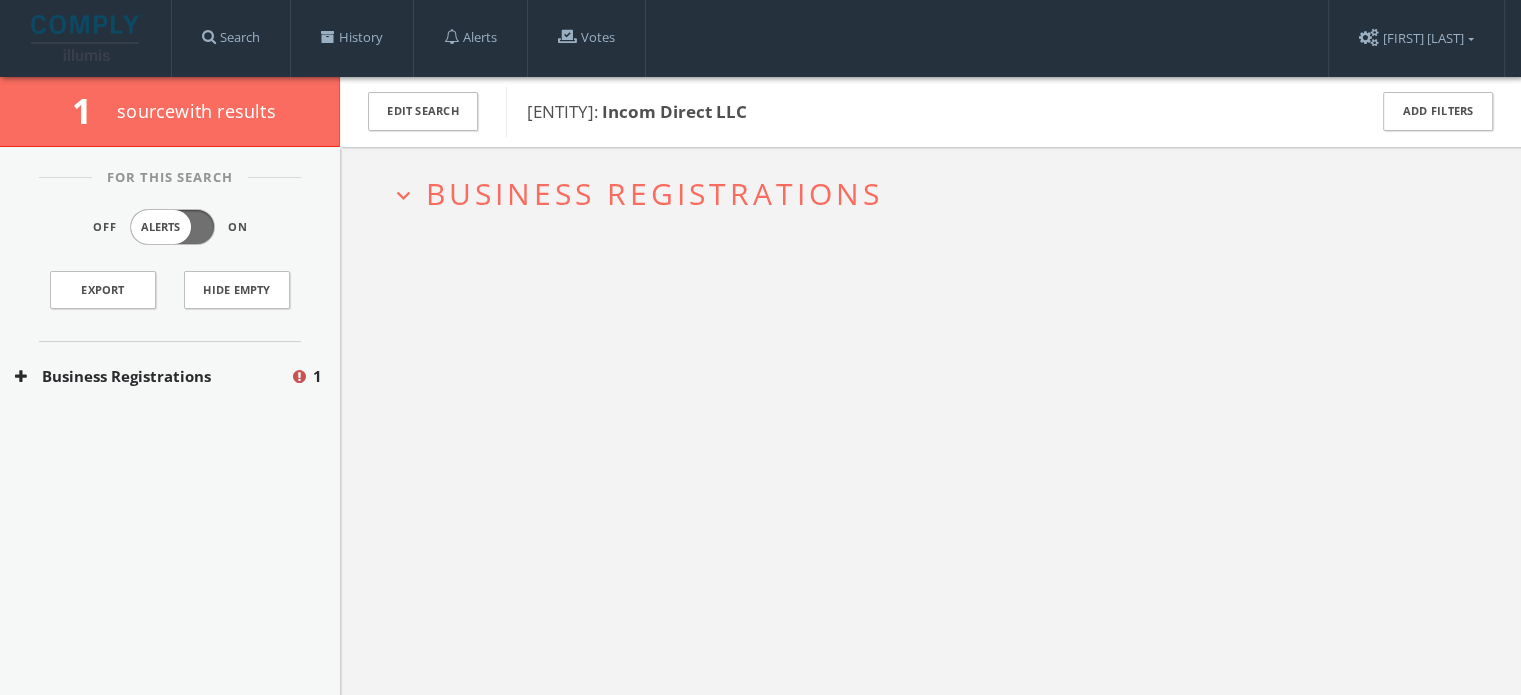 click on "Business Registrations" at bounding box center (152, 376) 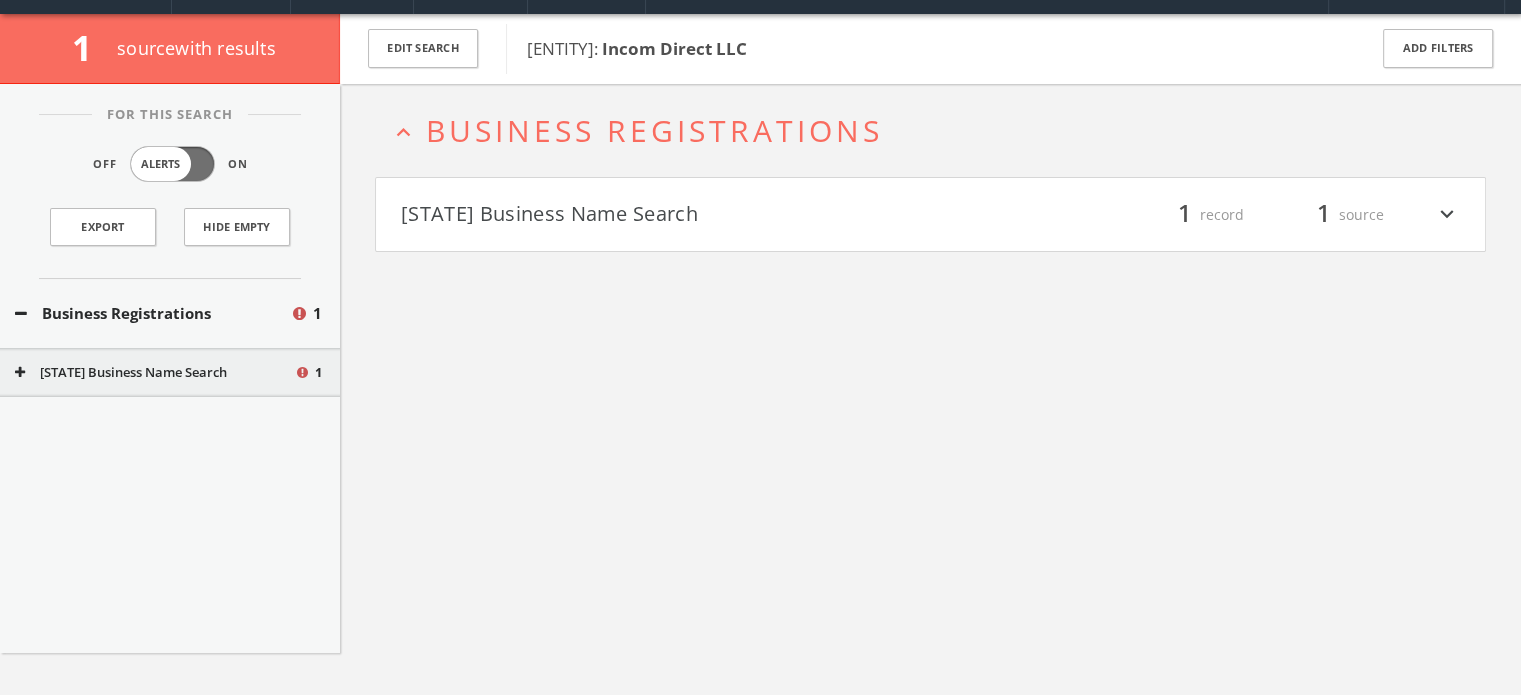 click on "[STATE] Business Name Search filter_list 1 record  1 source  expand_more" at bounding box center [930, 215] 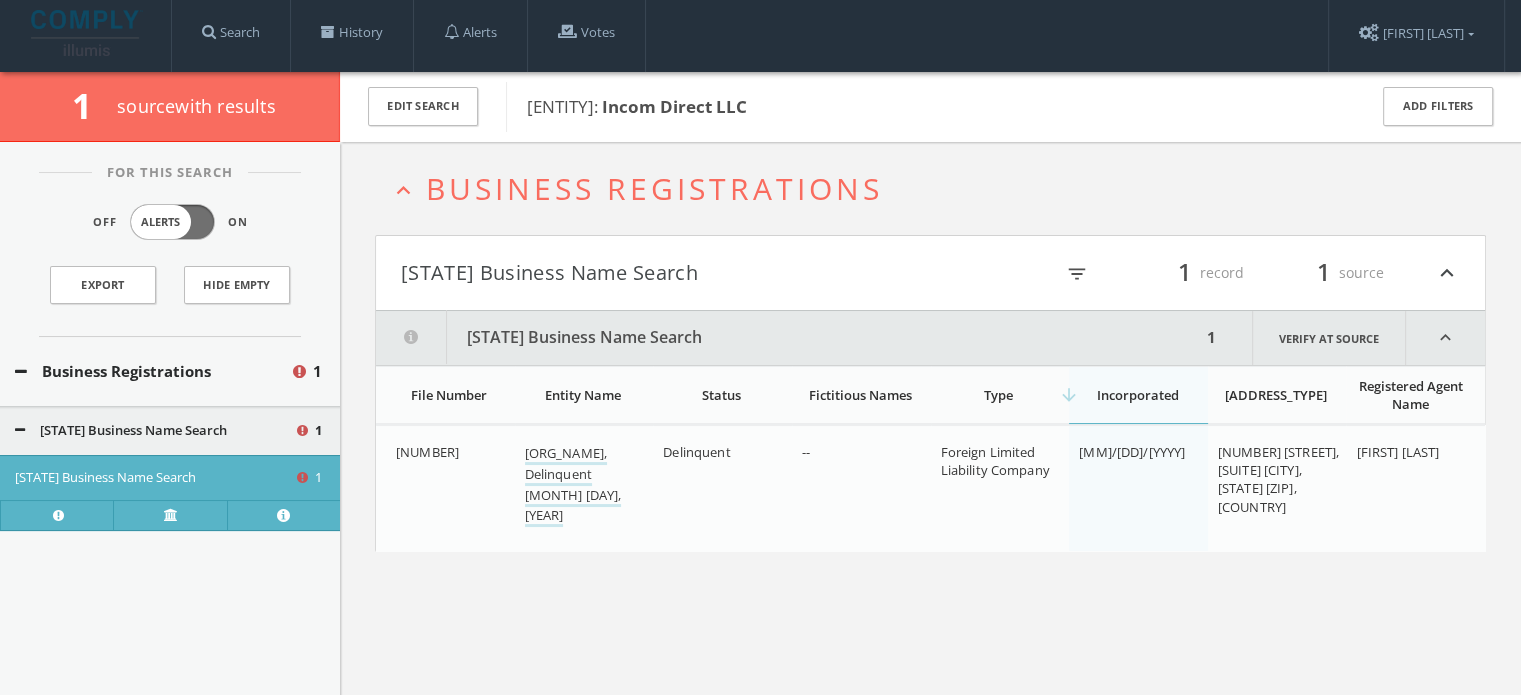 scroll, scrollTop: 0, scrollLeft: 0, axis: both 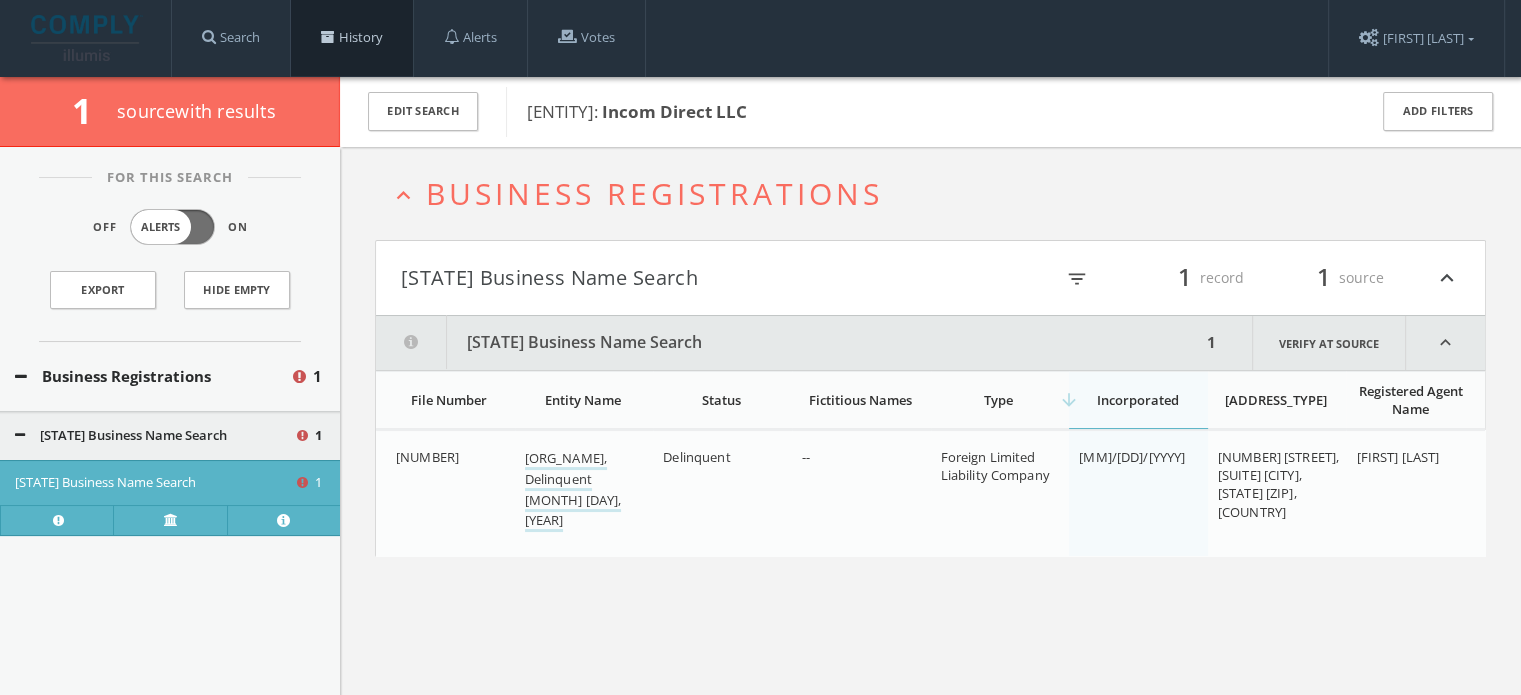 click on "History" at bounding box center [352, 38] 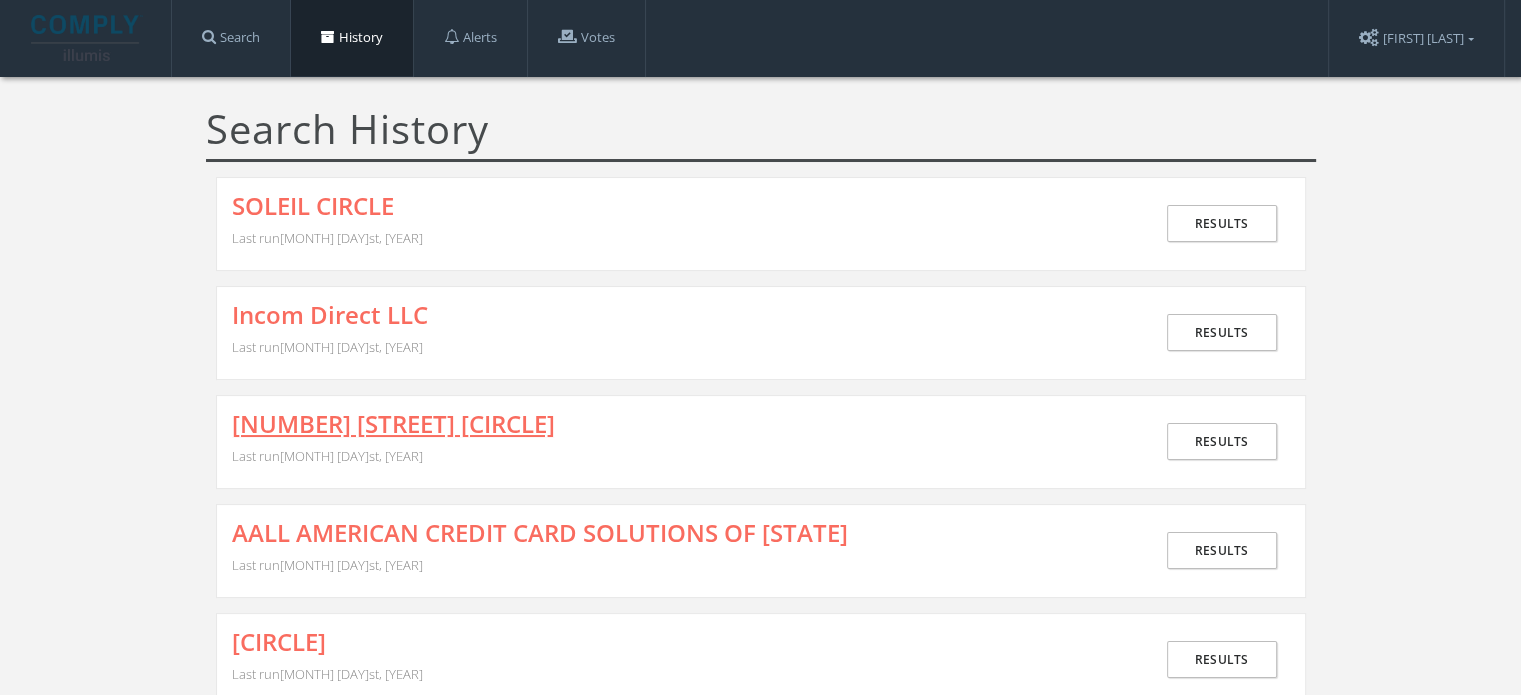 click on "[NUMBER] [STREET] [CIRCLE]" at bounding box center [393, 424] 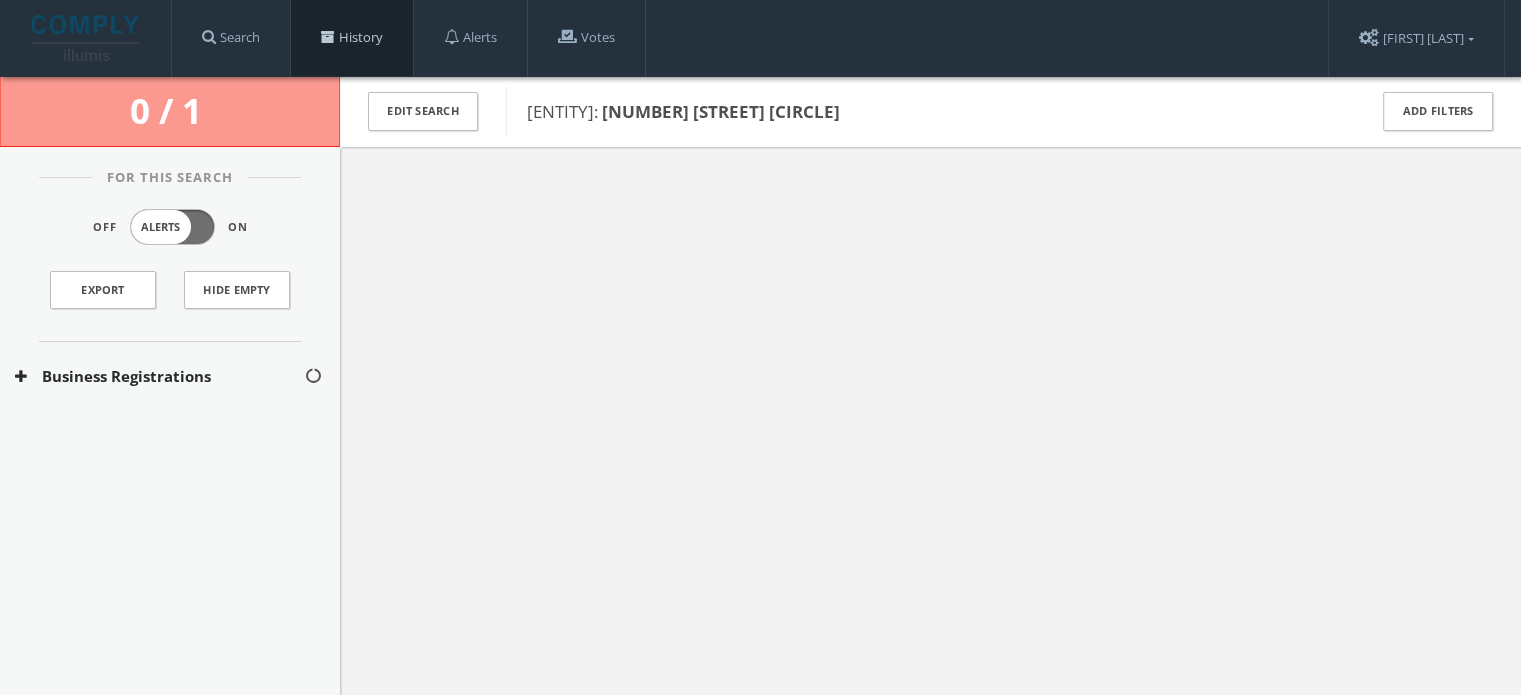 click on "History" at bounding box center (352, 38) 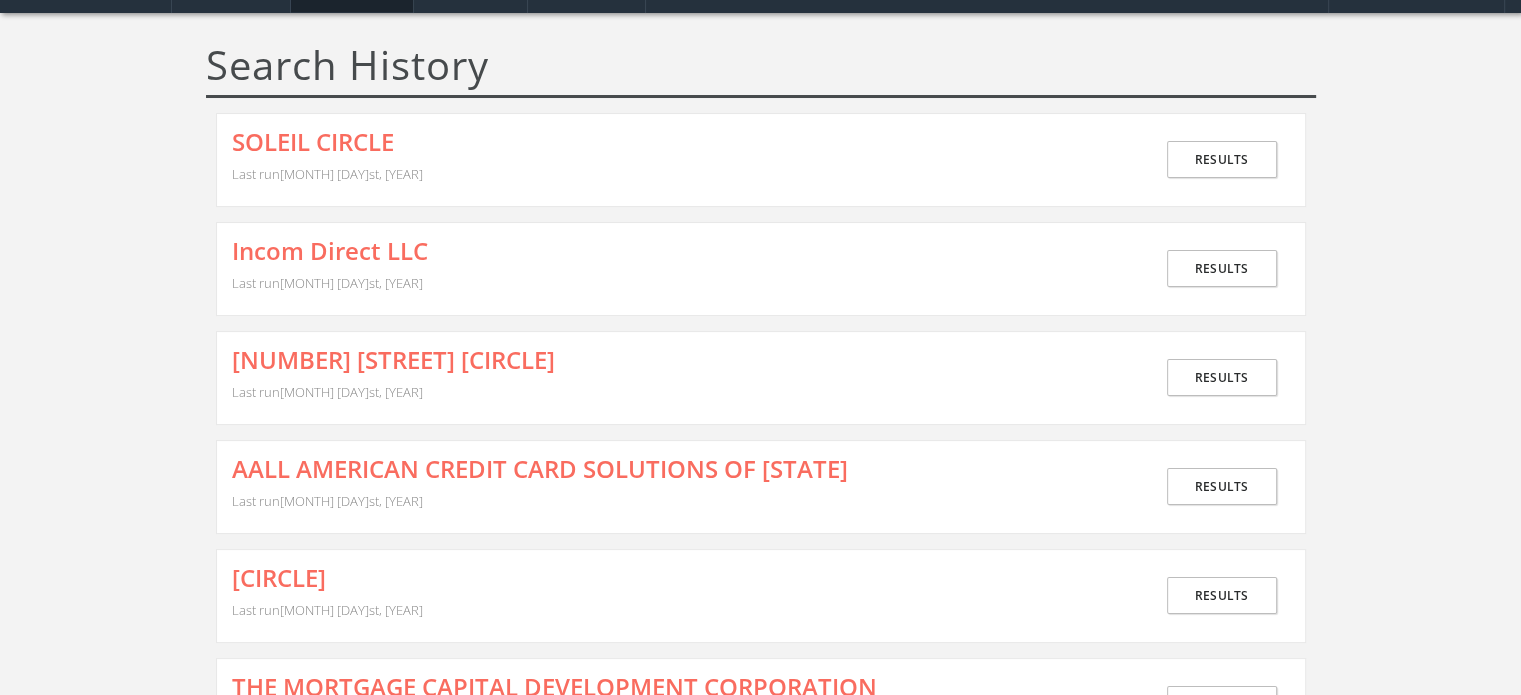 scroll, scrollTop: 100, scrollLeft: 0, axis: vertical 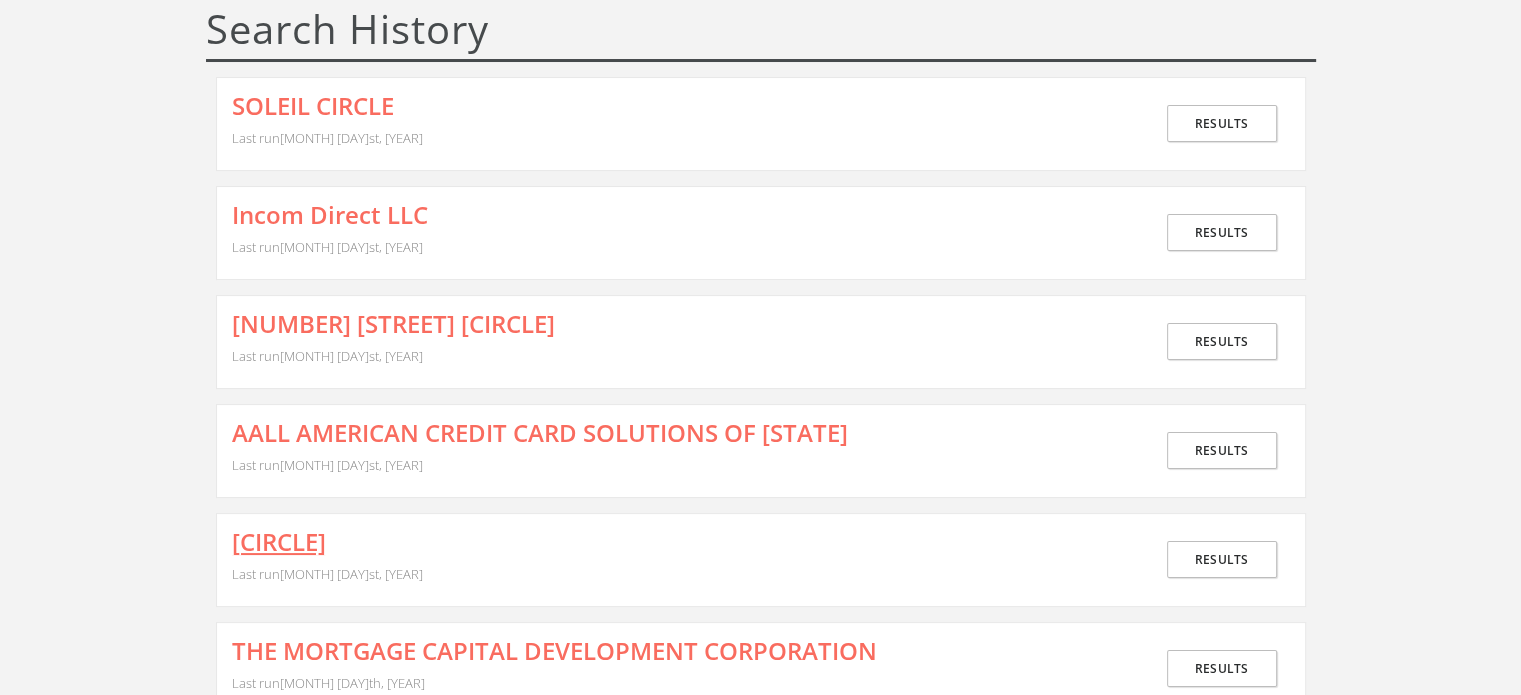 click on "[CIRCLE]" at bounding box center [279, 542] 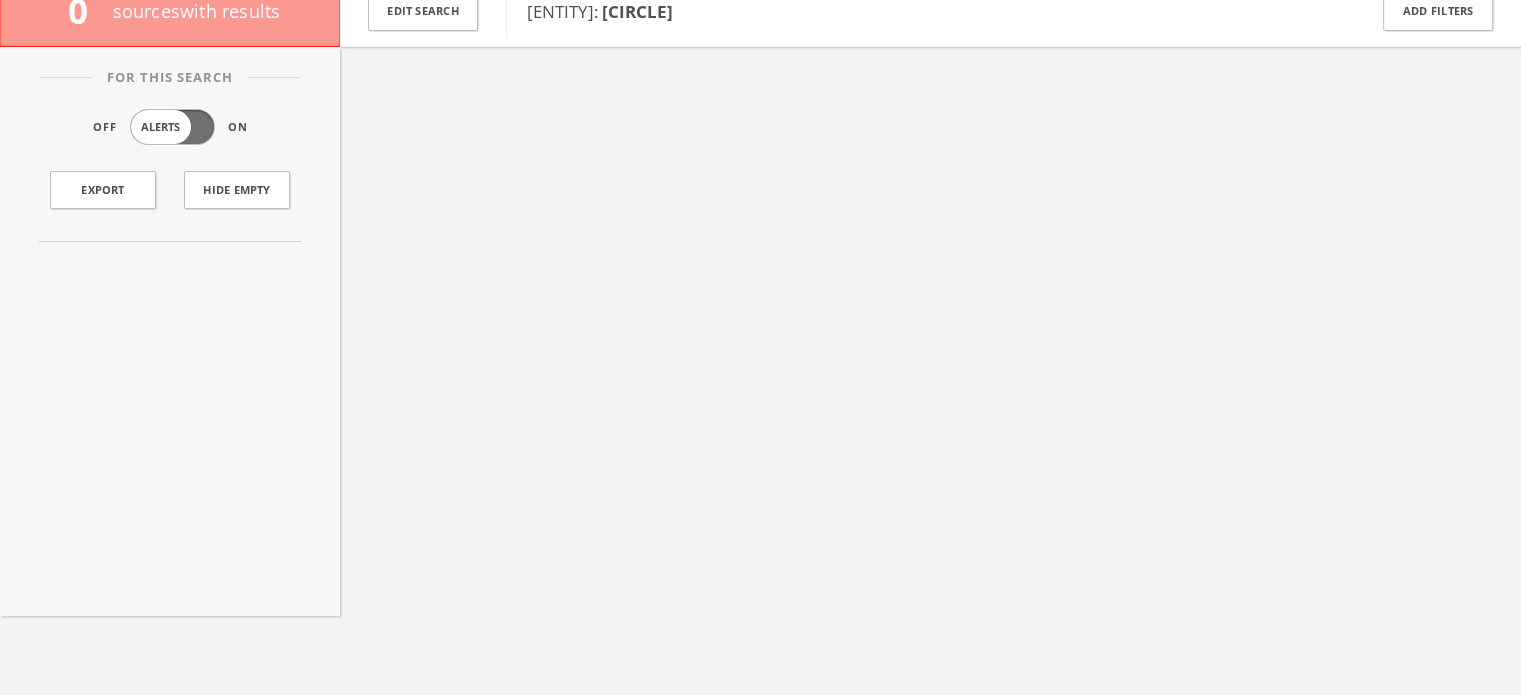 scroll, scrollTop: 0, scrollLeft: 0, axis: both 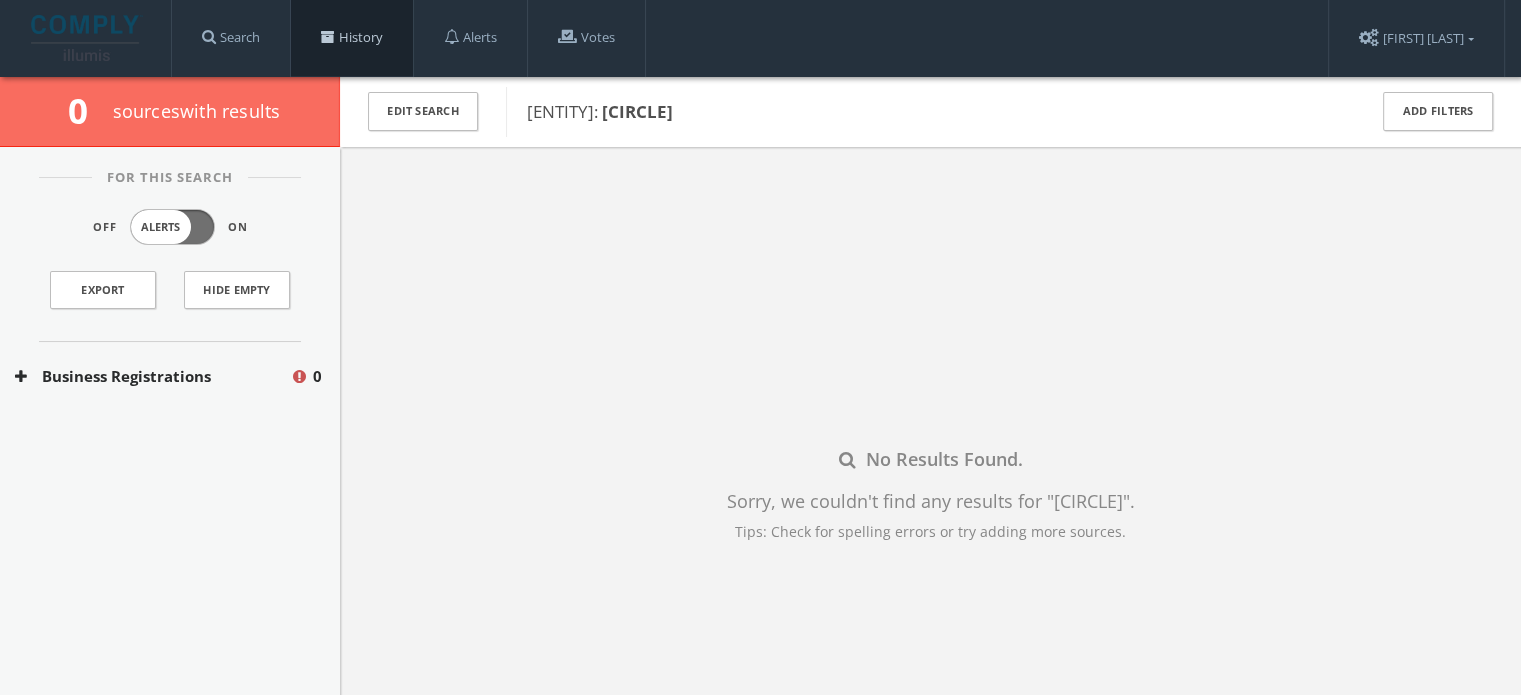 click on "History" at bounding box center [352, 38] 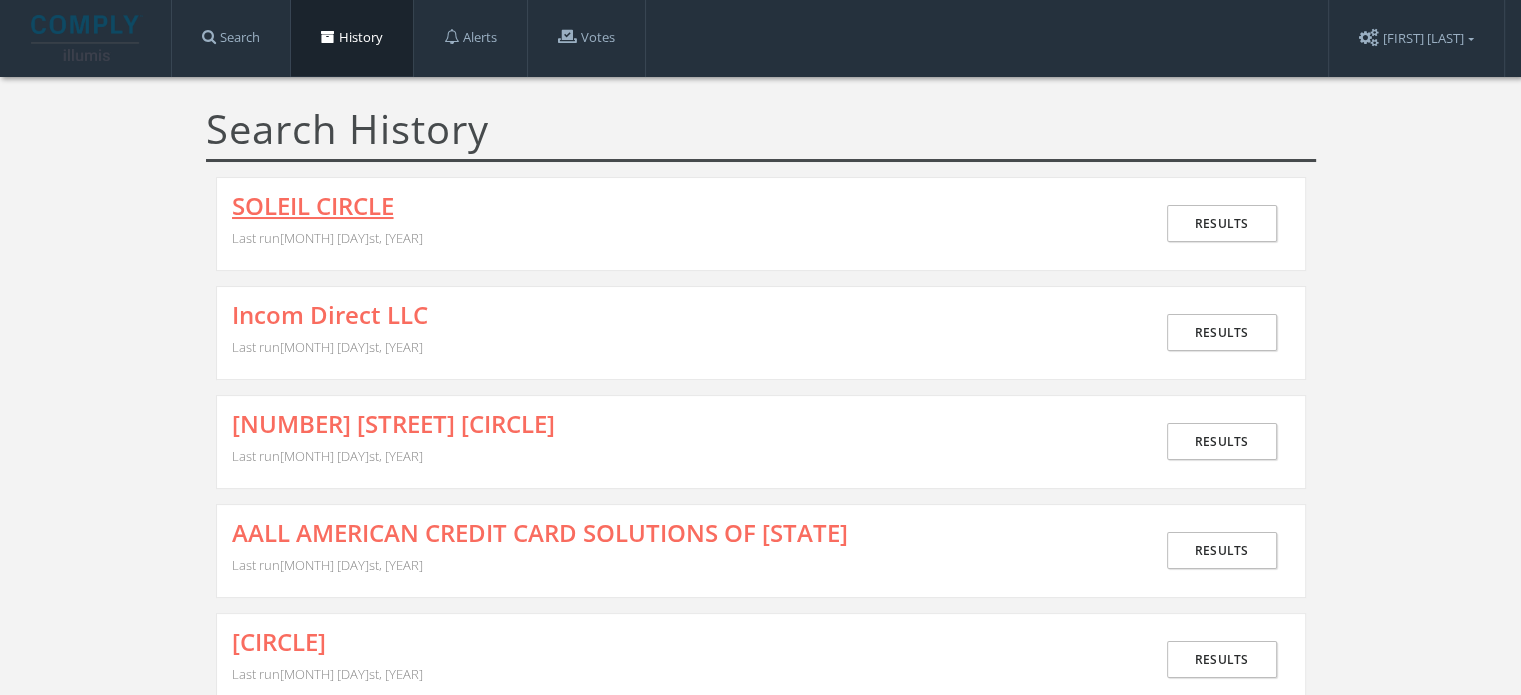 click on "SOLEIL CIRCLE" at bounding box center [313, 206] 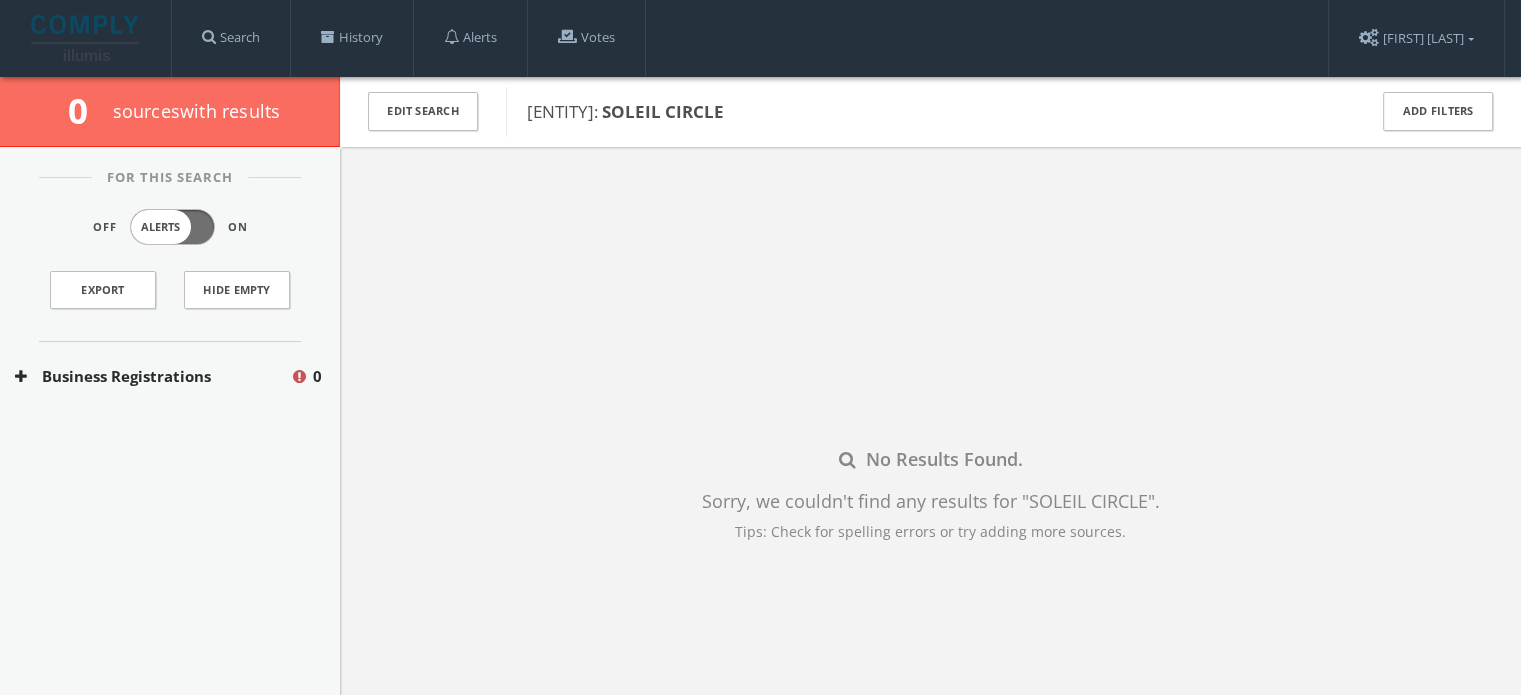 click on "Business Registrations" at bounding box center [152, 376] 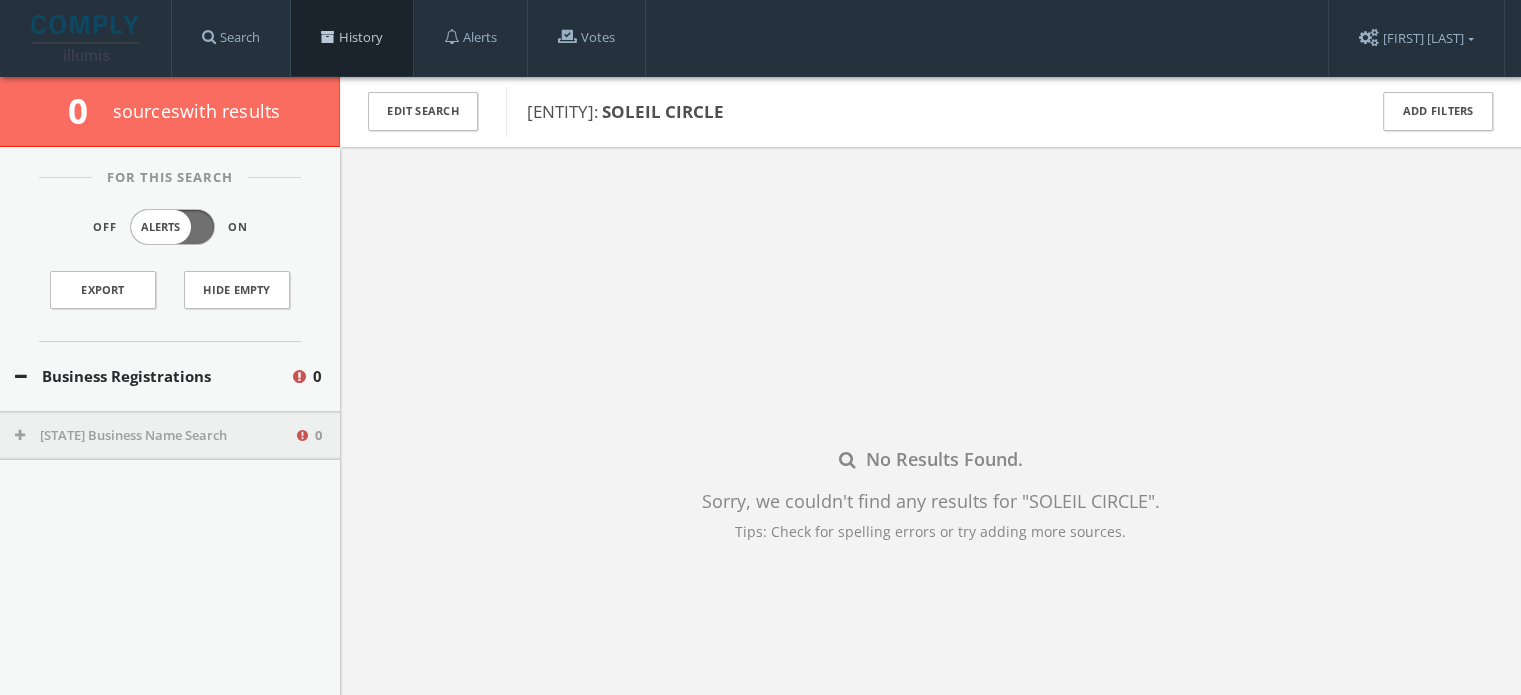 click on "History" at bounding box center [352, 38] 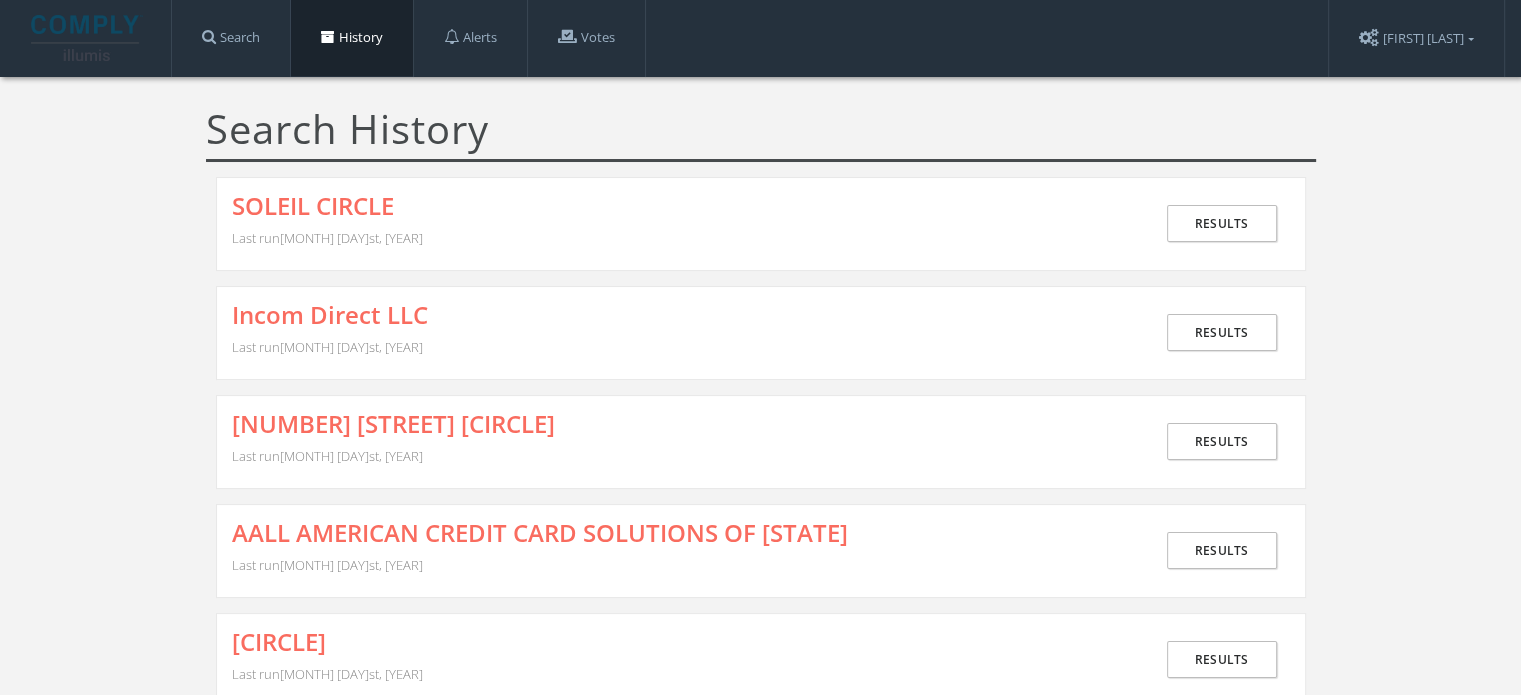 click on "[CIRCLE] Last run  [MONTH] [DAY]st, [YEAR]" at bounding box center [693, 224] 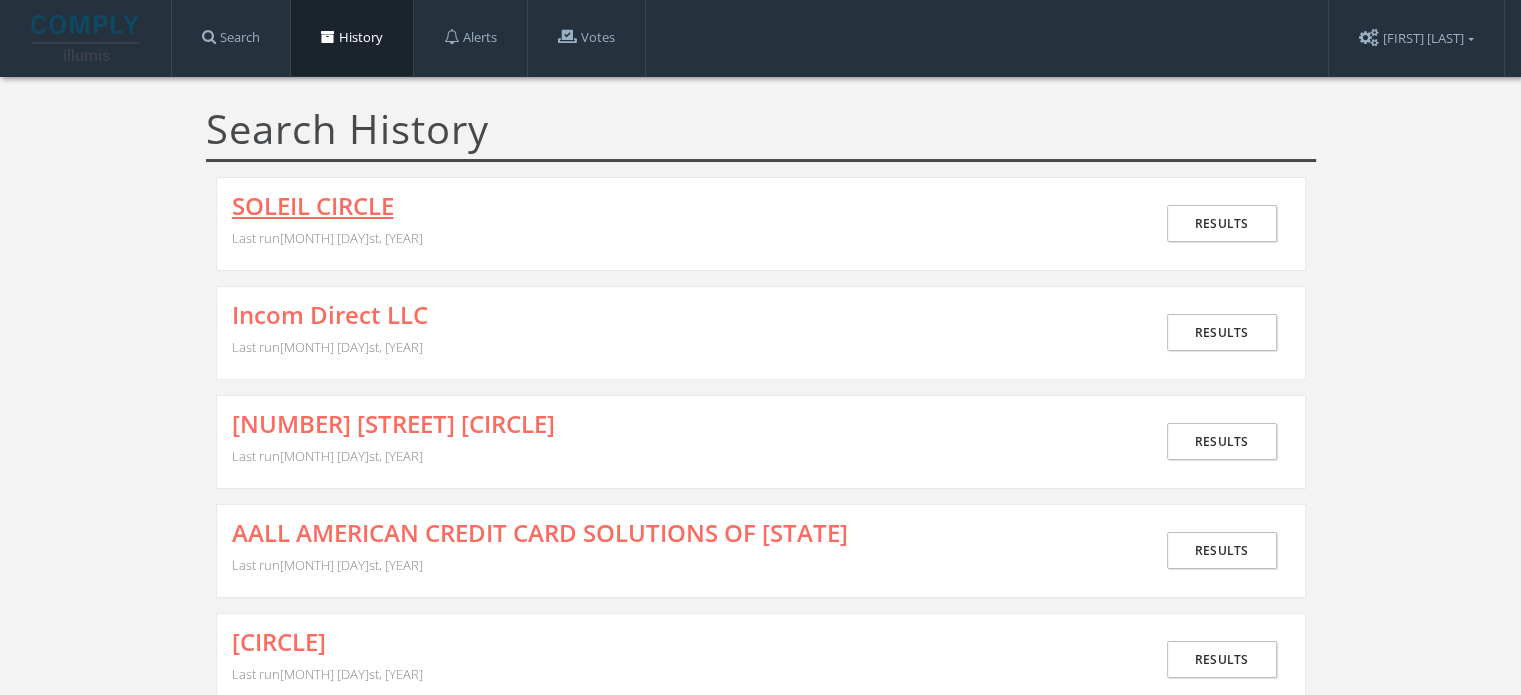 click on "SOLEIL CIRCLE" at bounding box center [313, 206] 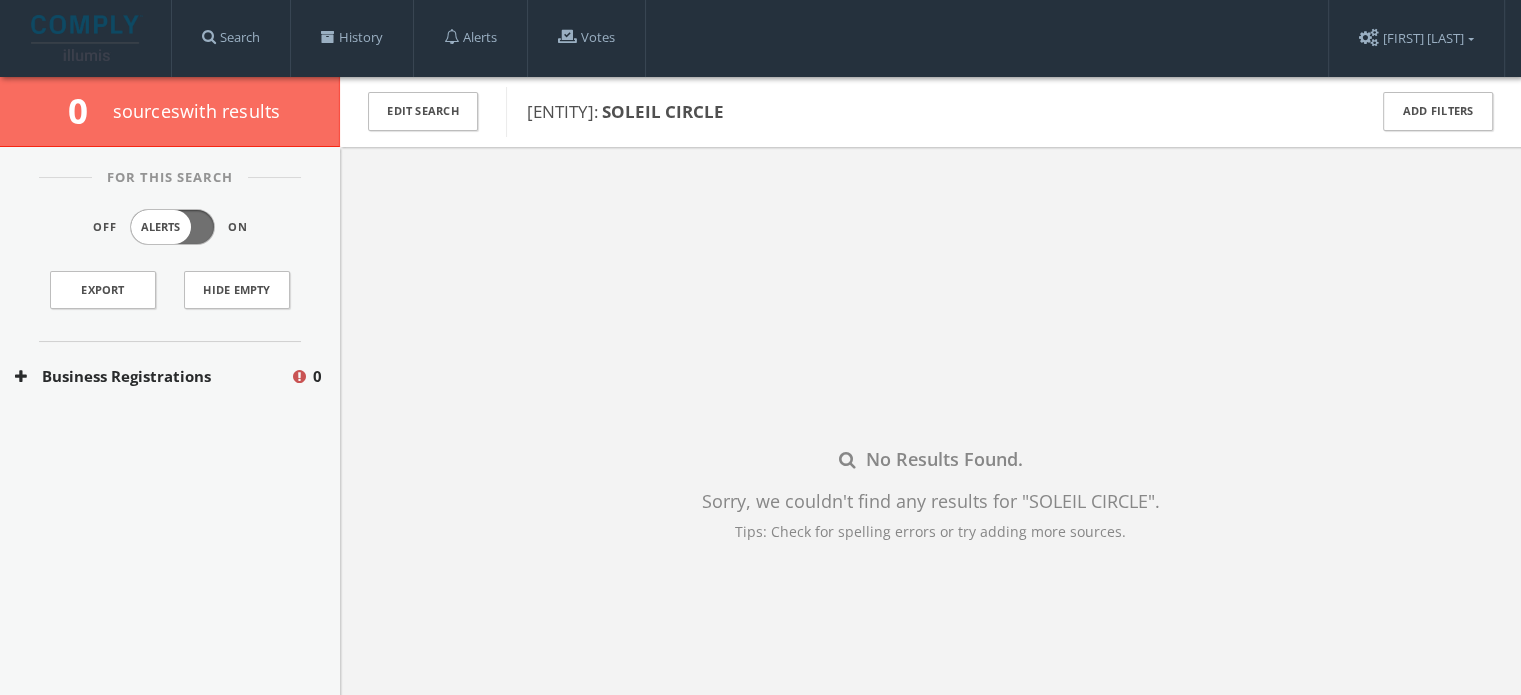click on "Business Registrations 0" at bounding box center (170, 376) 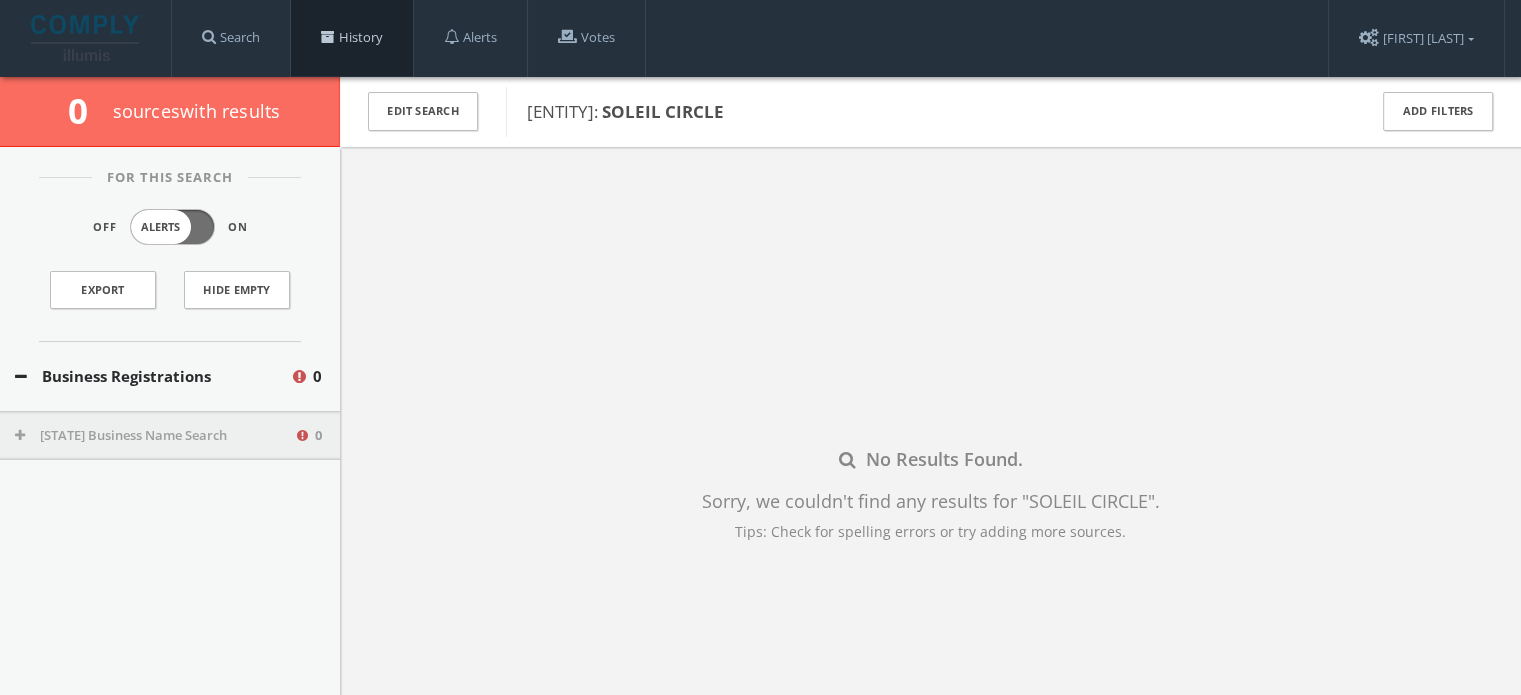 click on "History" at bounding box center (352, 38) 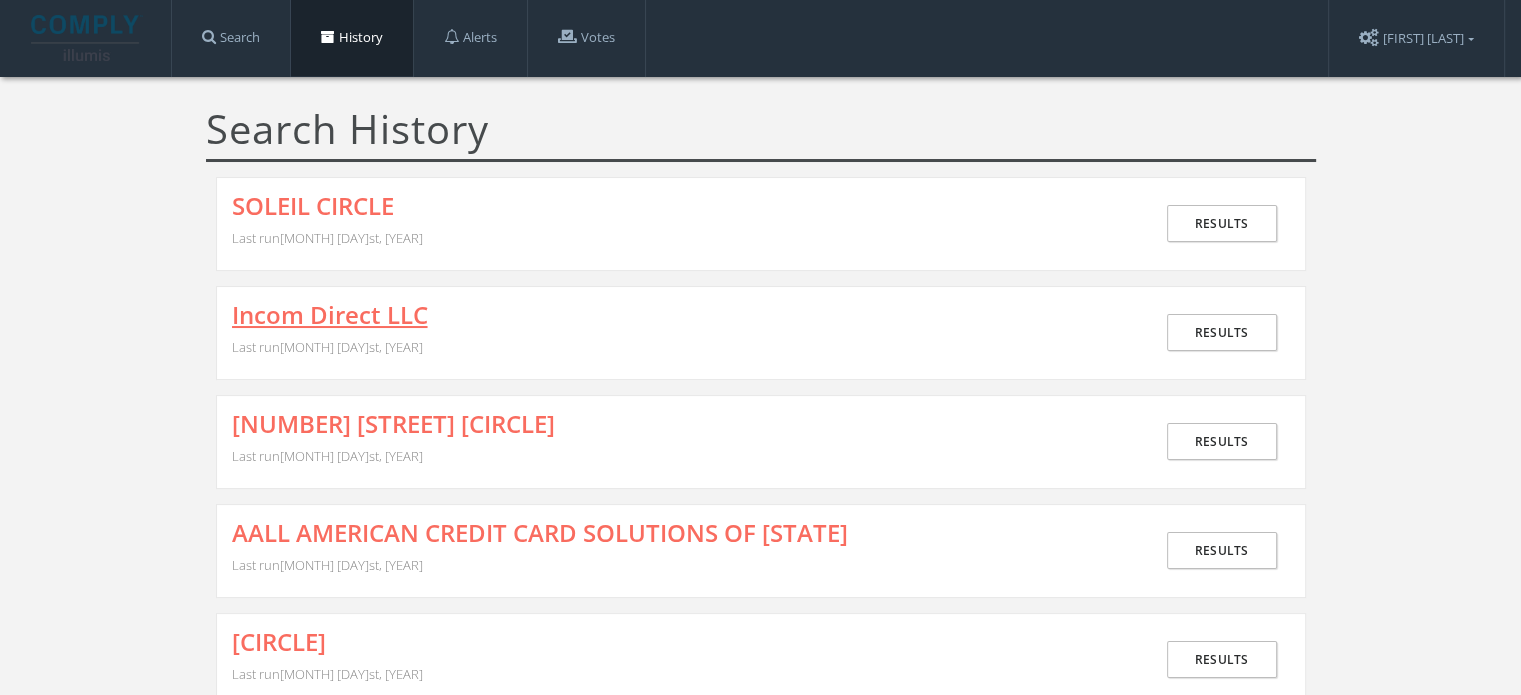 click on "Incom Direct LLC" at bounding box center [330, 315] 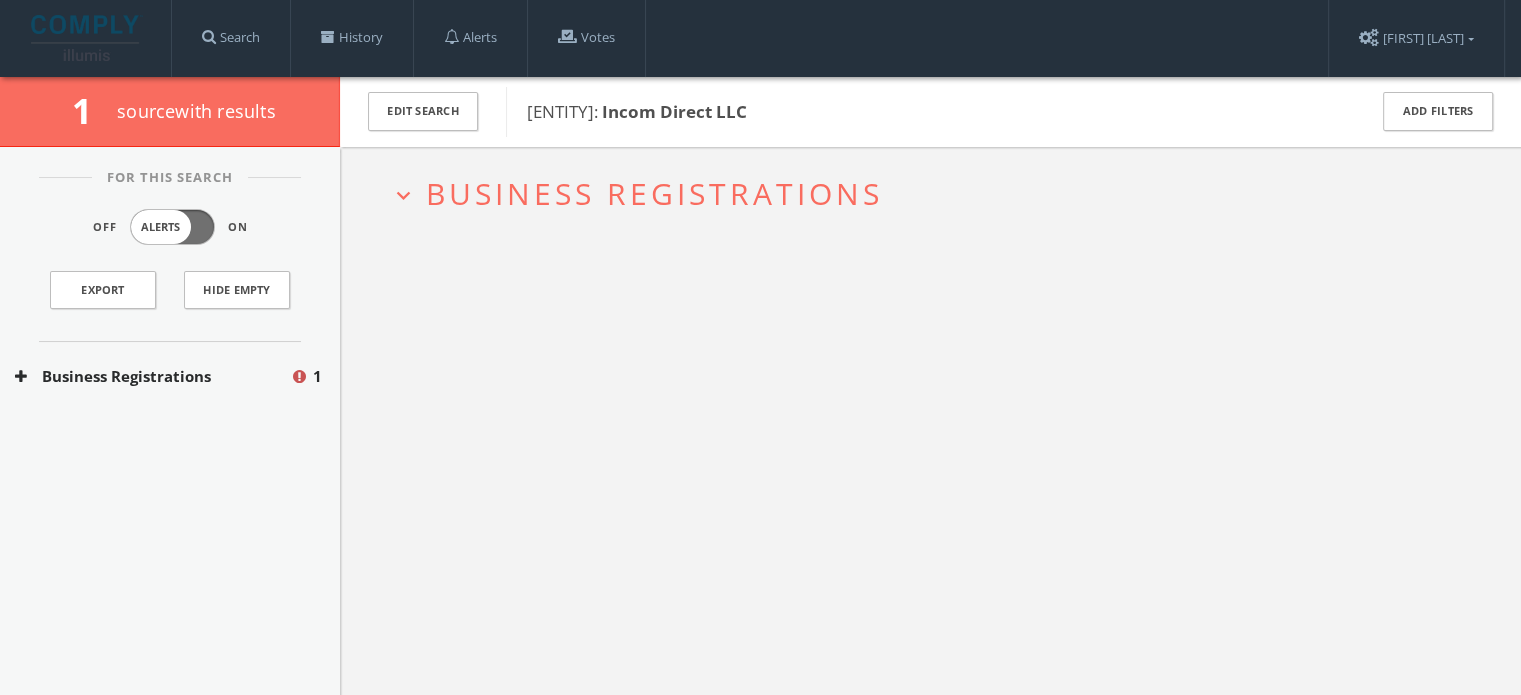 click on "Business Registrations" at bounding box center [152, 376] 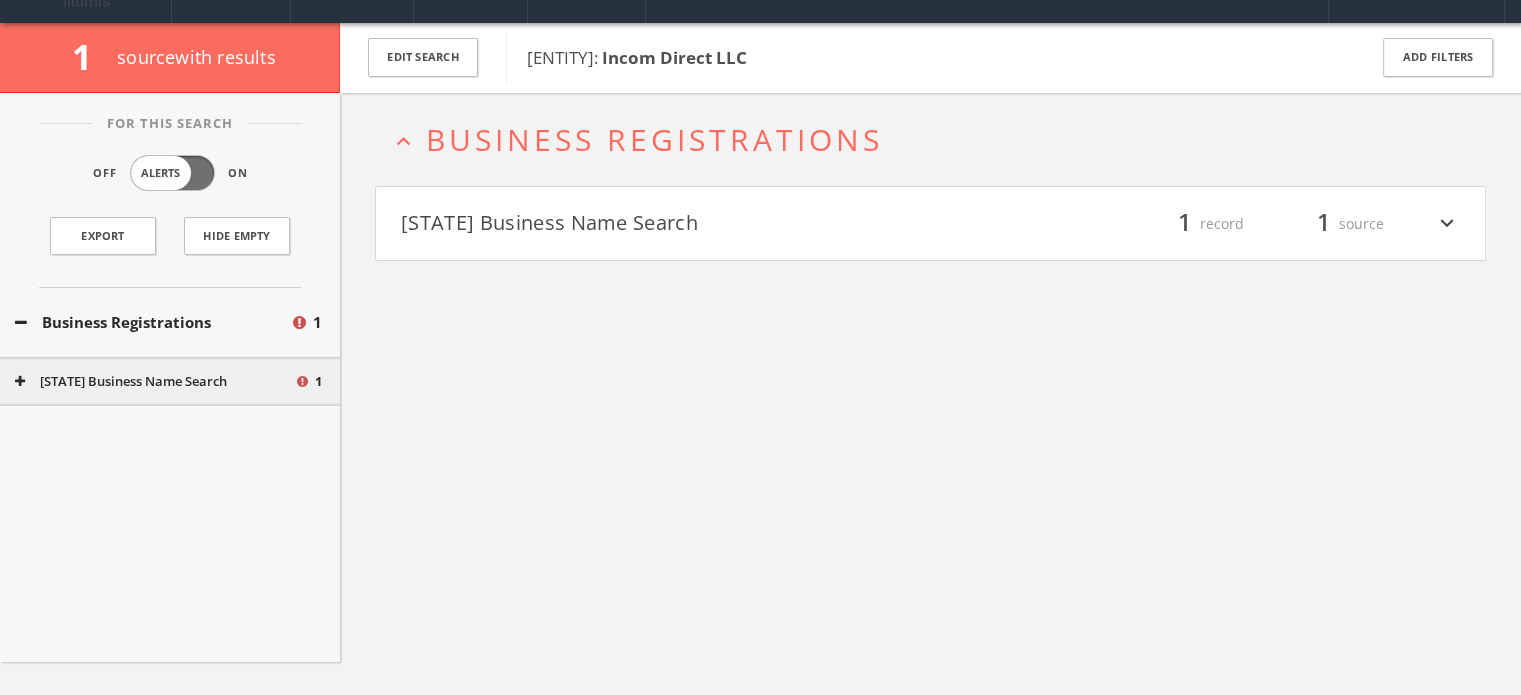 click on "[STATE] Business Name Search" at bounding box center [666, 224] 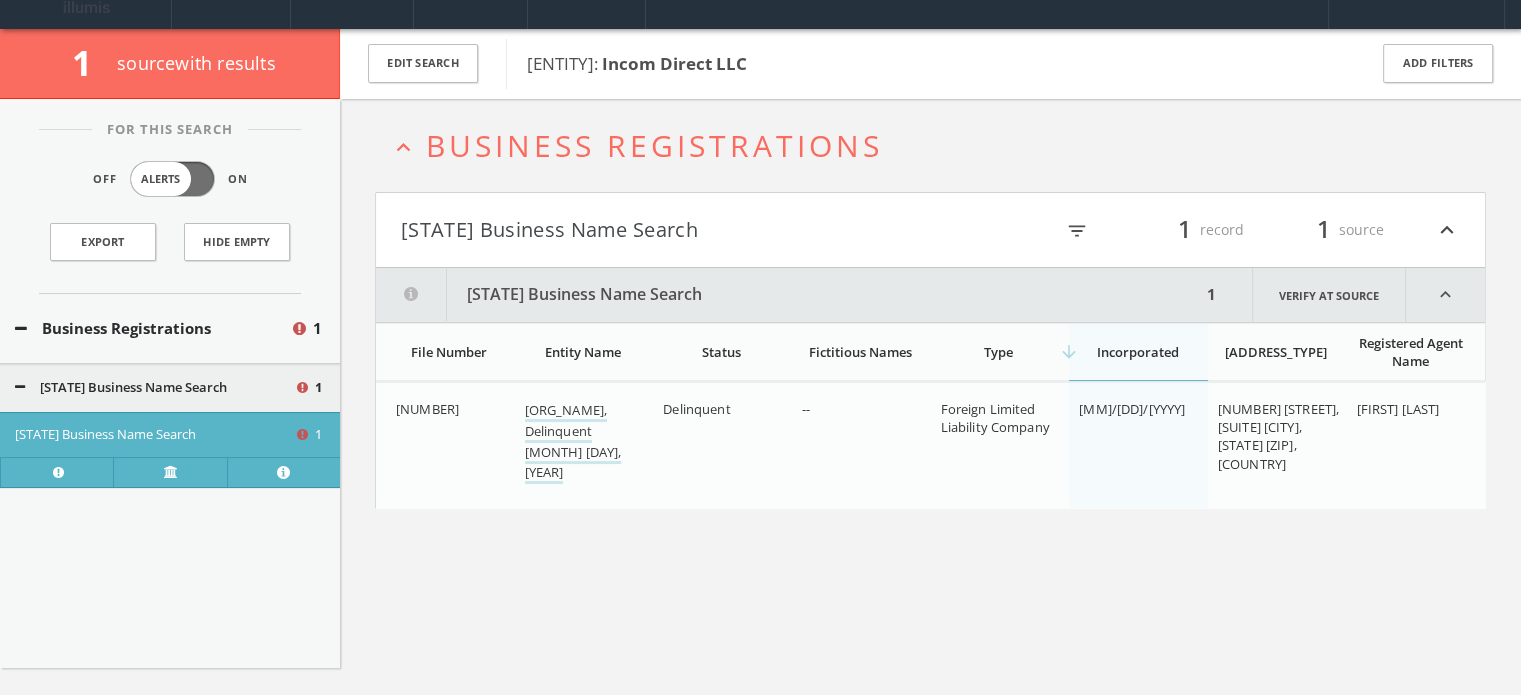 scroll, scrollTop: 0, scrollLeft: 0, axis: both 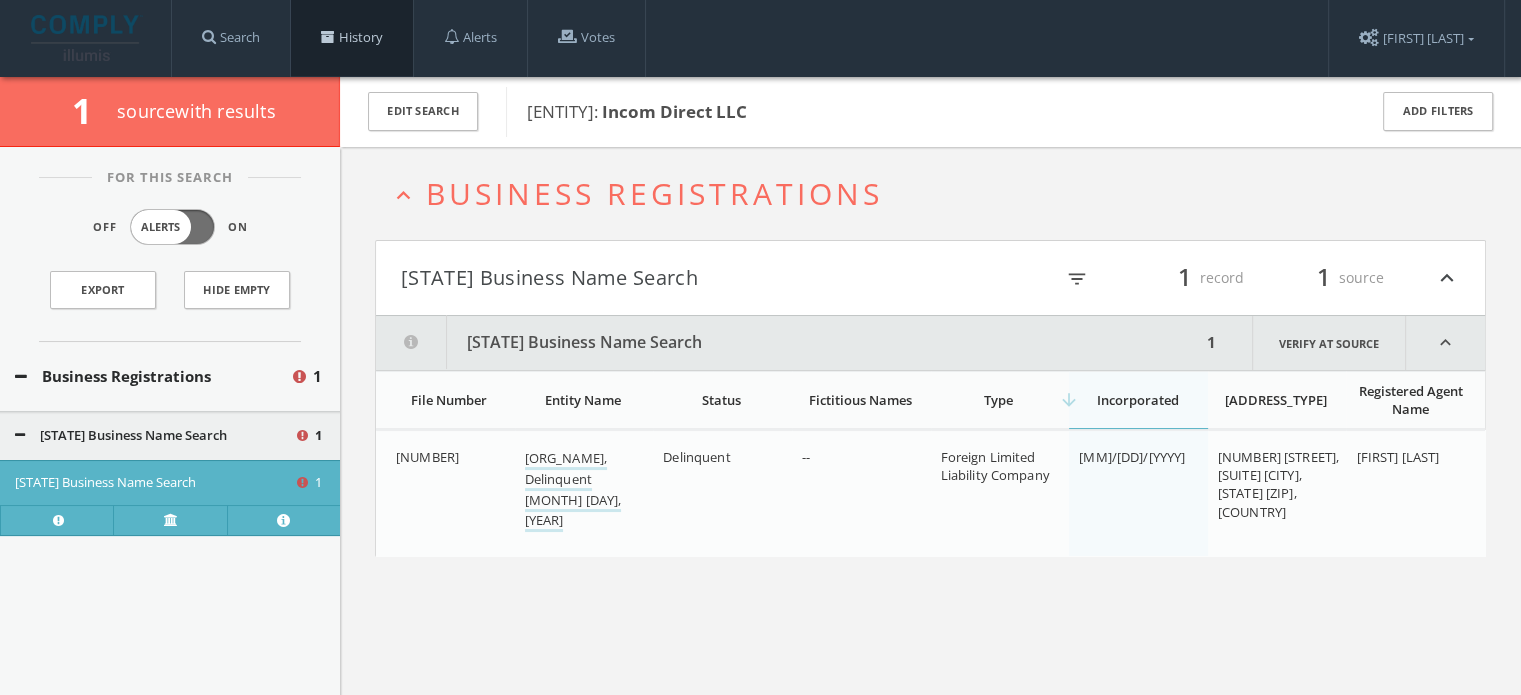 click on "History" at bounding box center [352, 38] 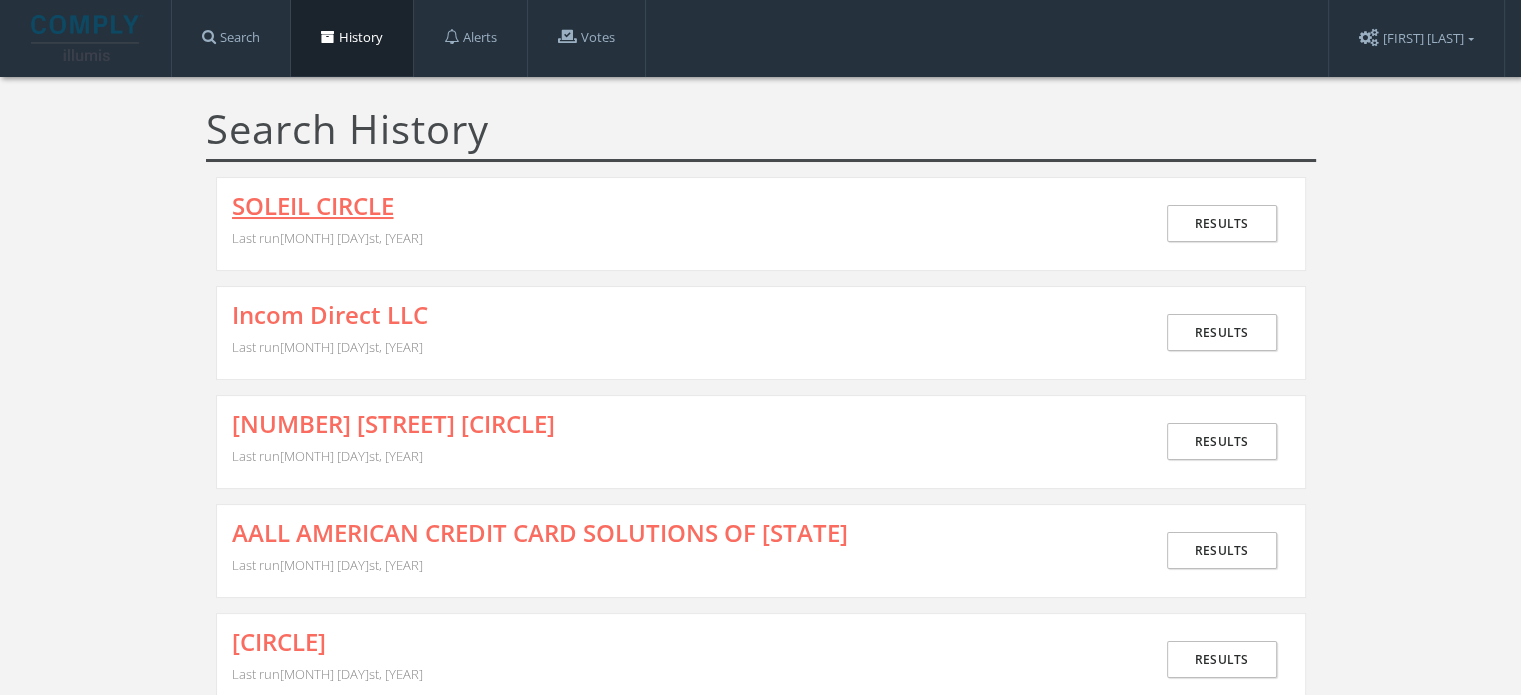 click on "SOLEIL CIRCLE" at bounding box center (313, 206) 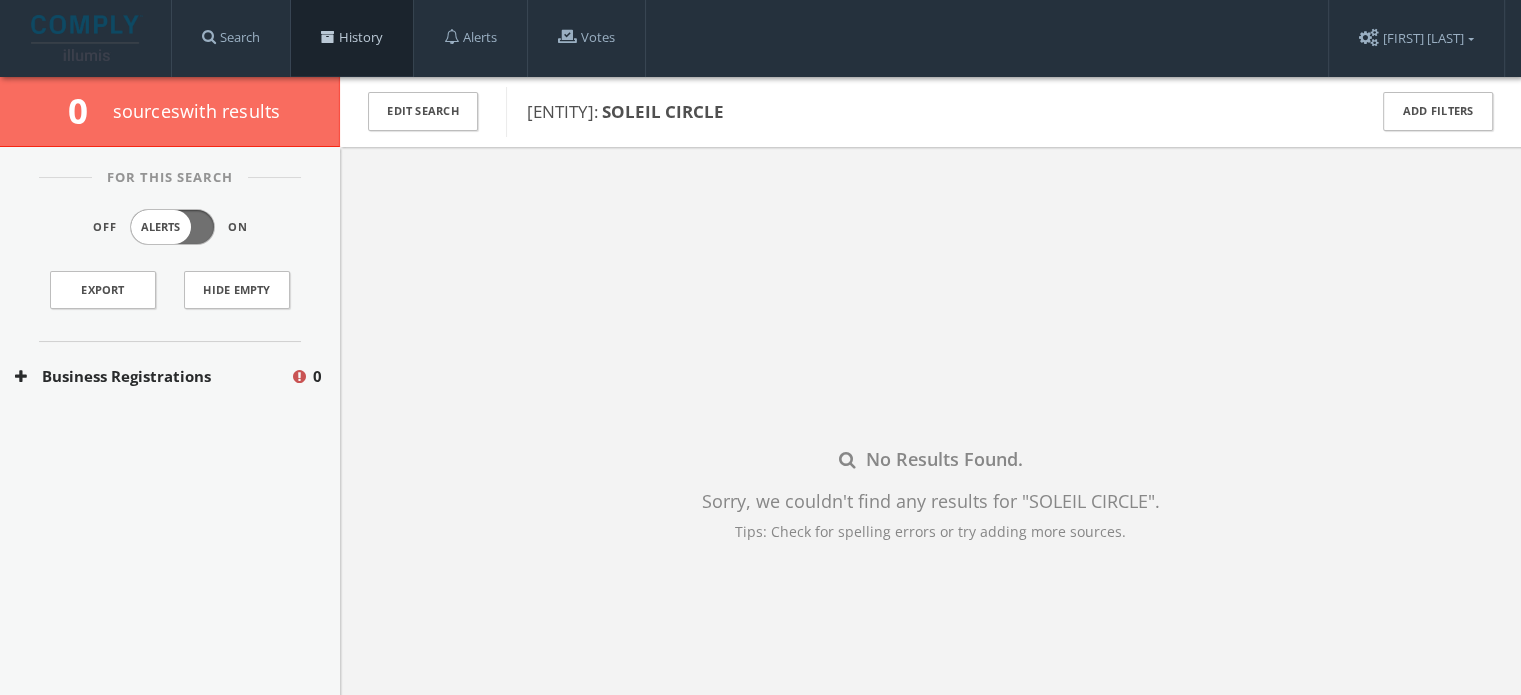 click on "History" at bounding box center (352, 38) 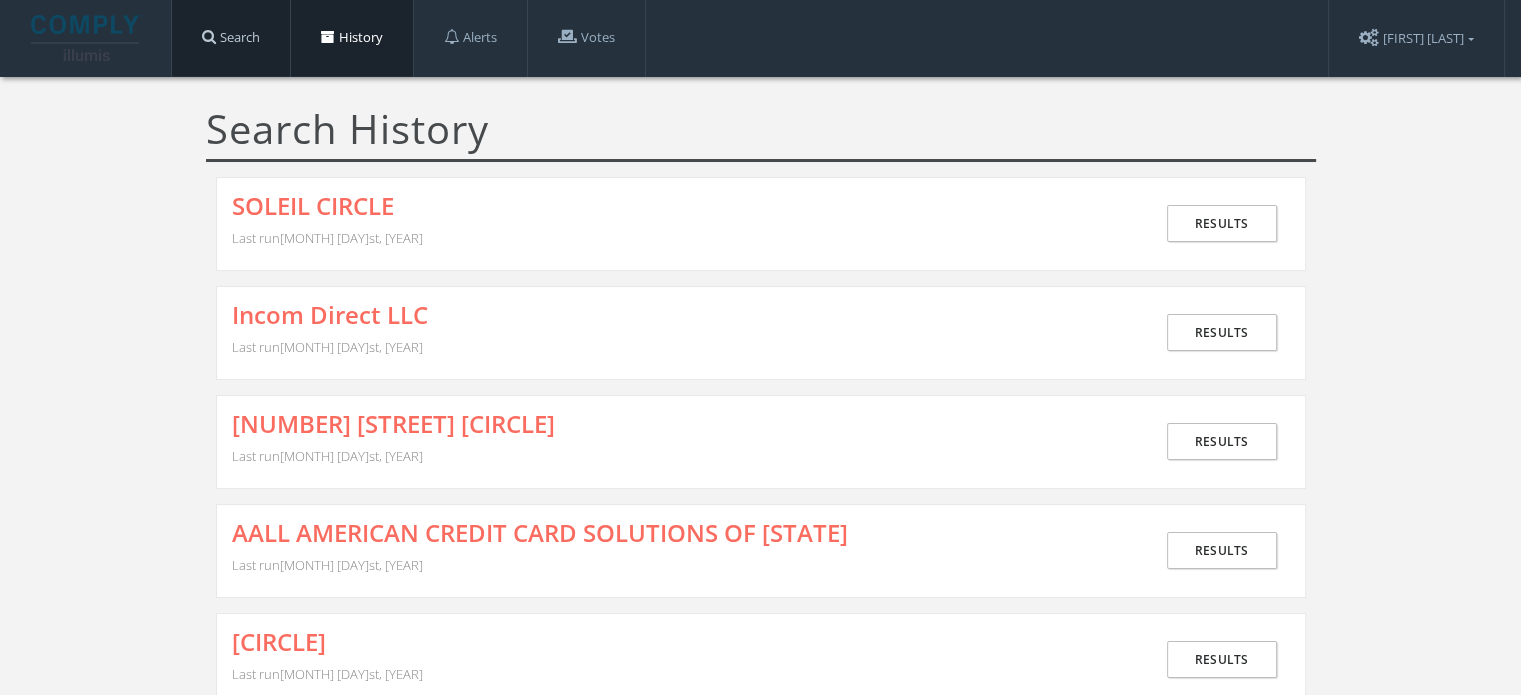 click on "Search" at bounding box center [231, 38] 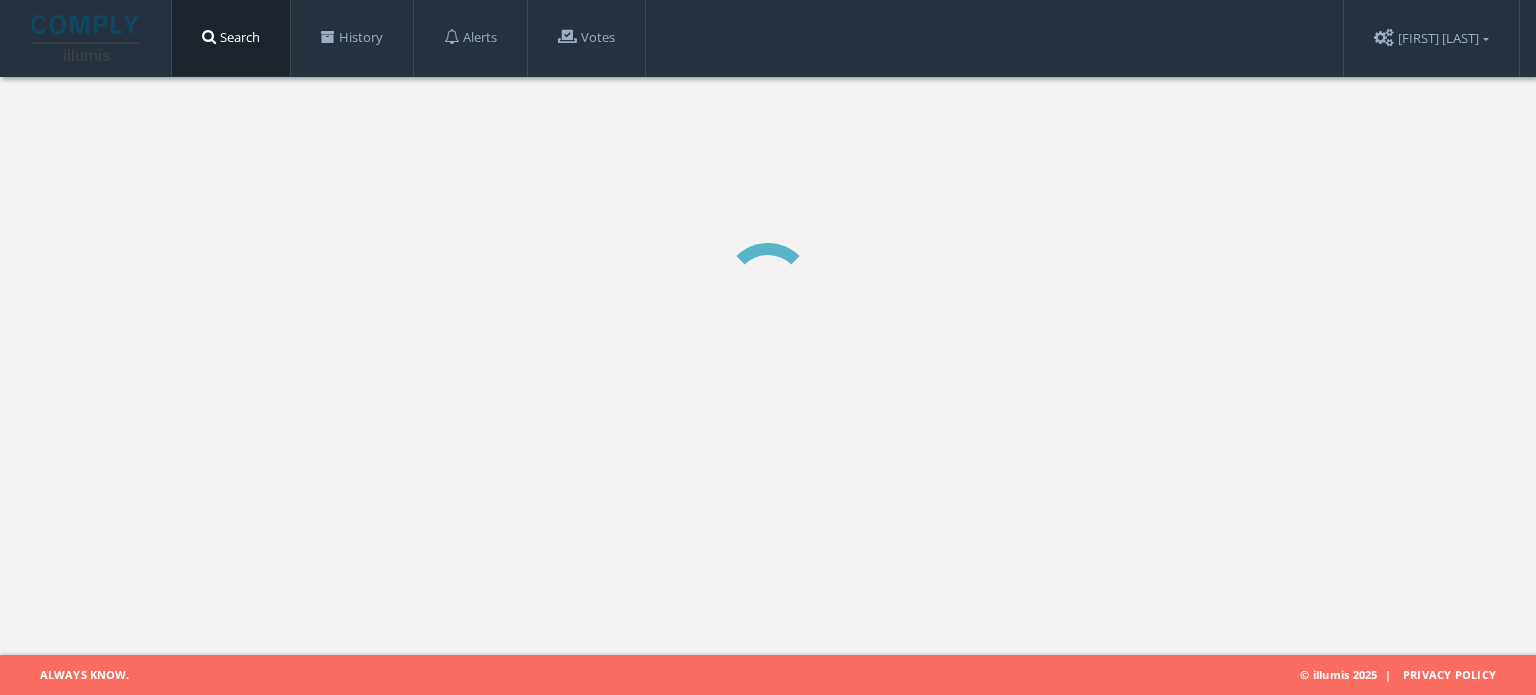 scroll, scrollTop: 0, scrollLeft: 0, axis: both 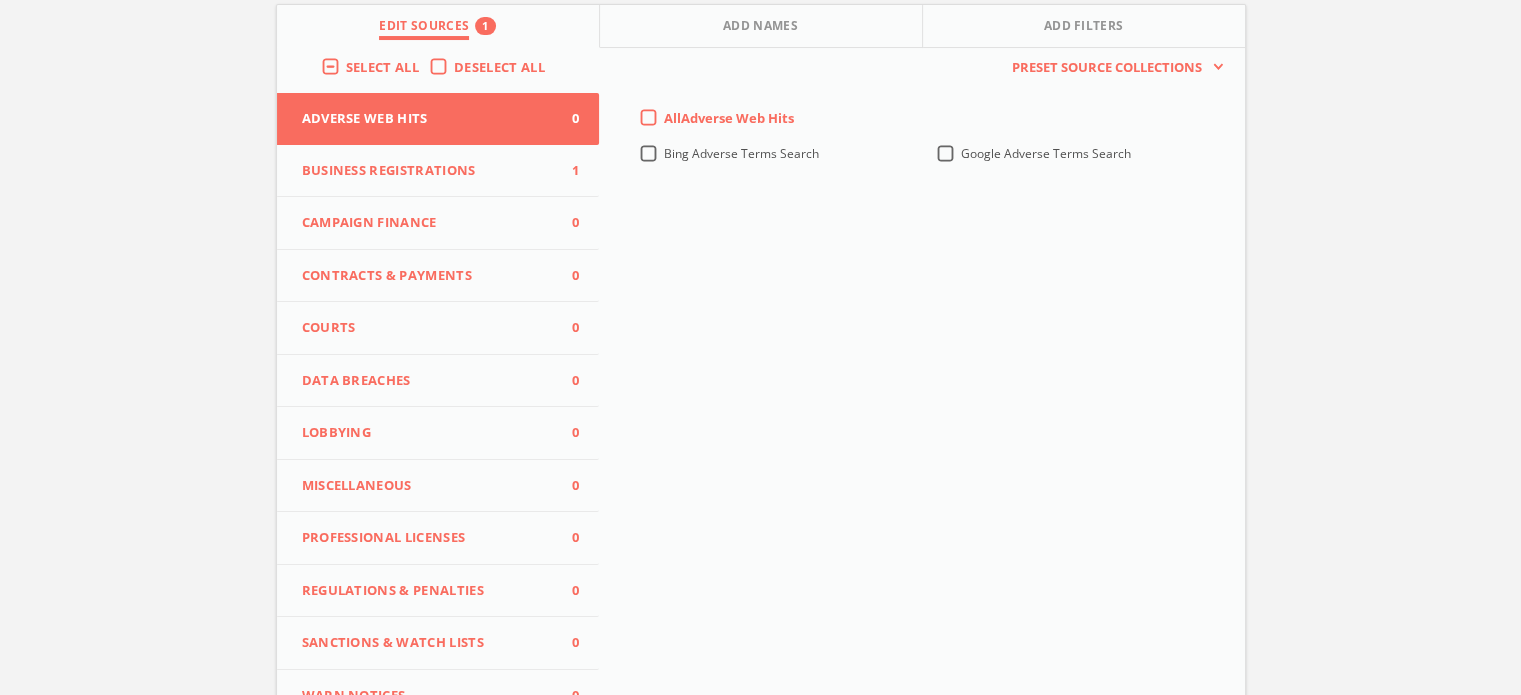 click on "Business Registrations" at bounding box center [426, 119] 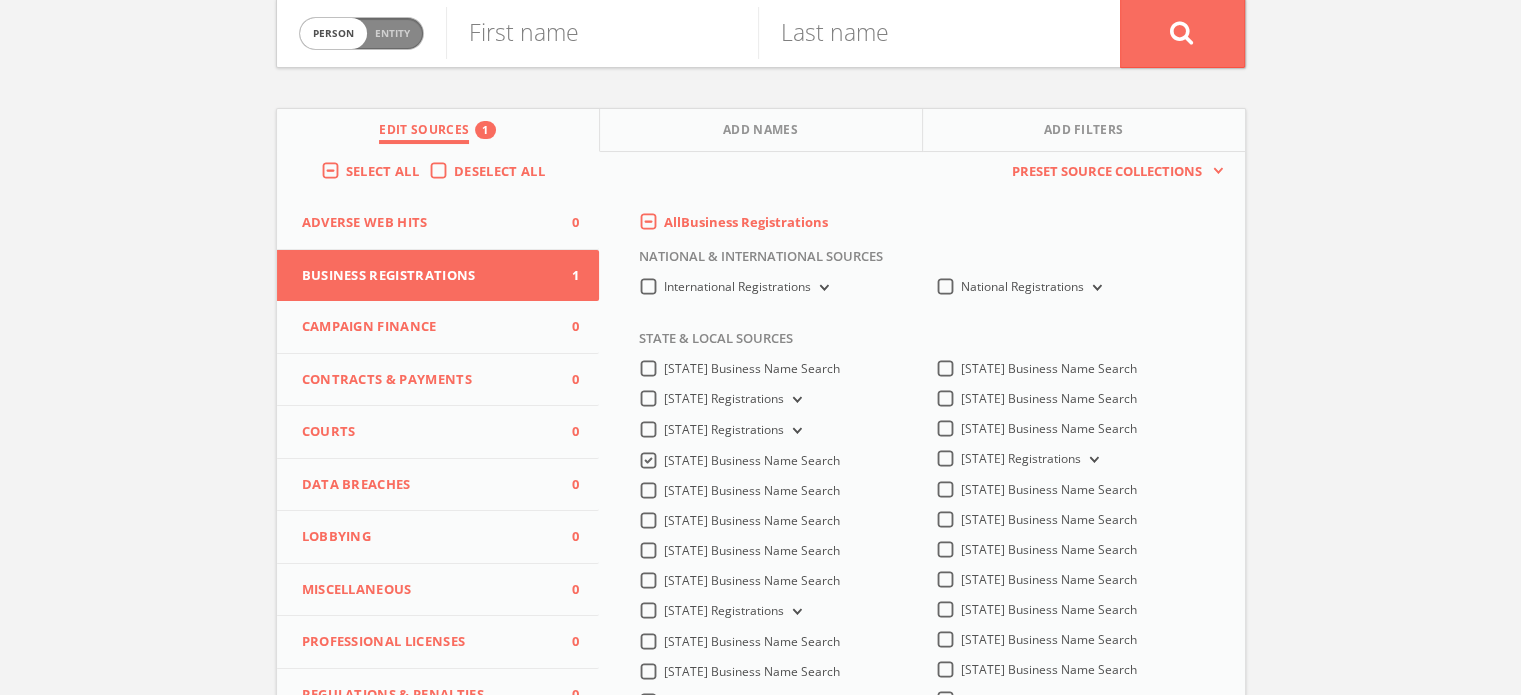 scroll, scrollTop: 0, scrollLeft: 0, axis: both 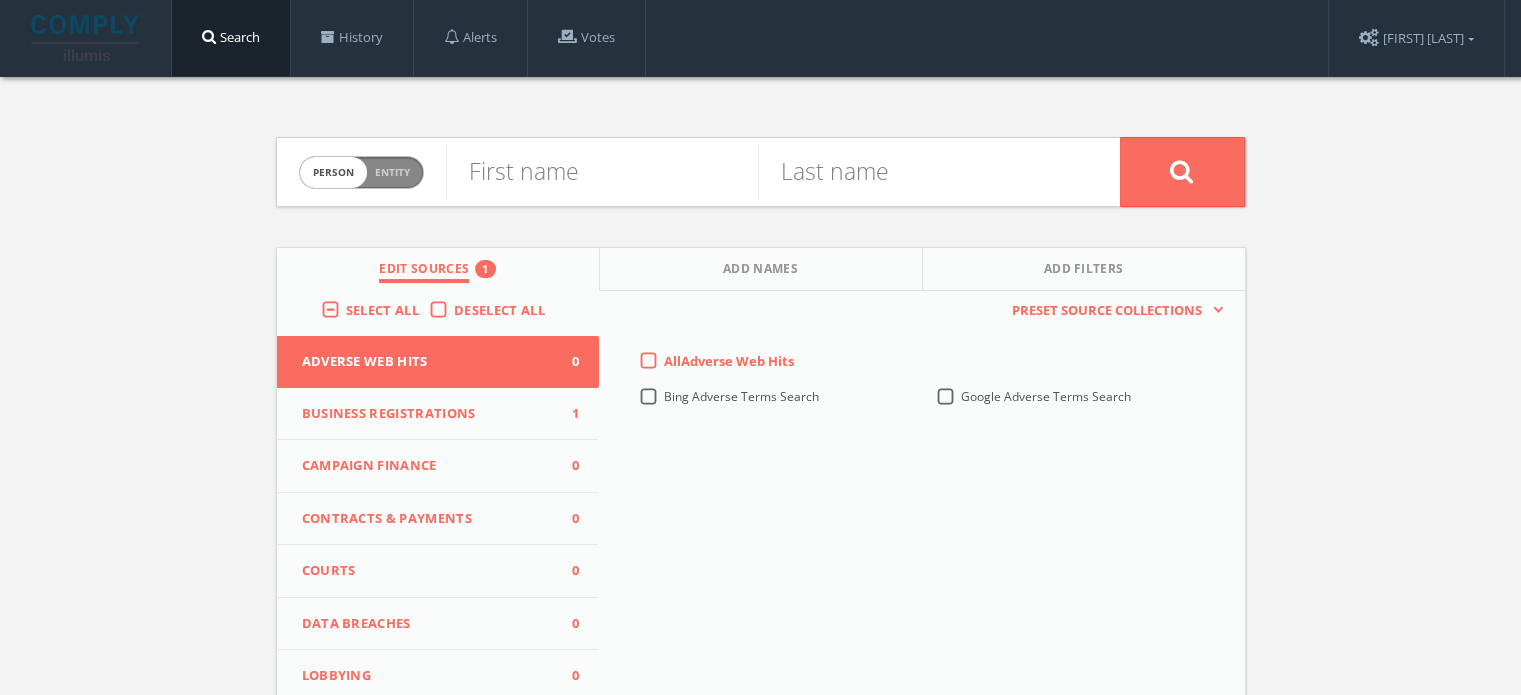click on "Business Registrations" at bounding box center (426, 362) 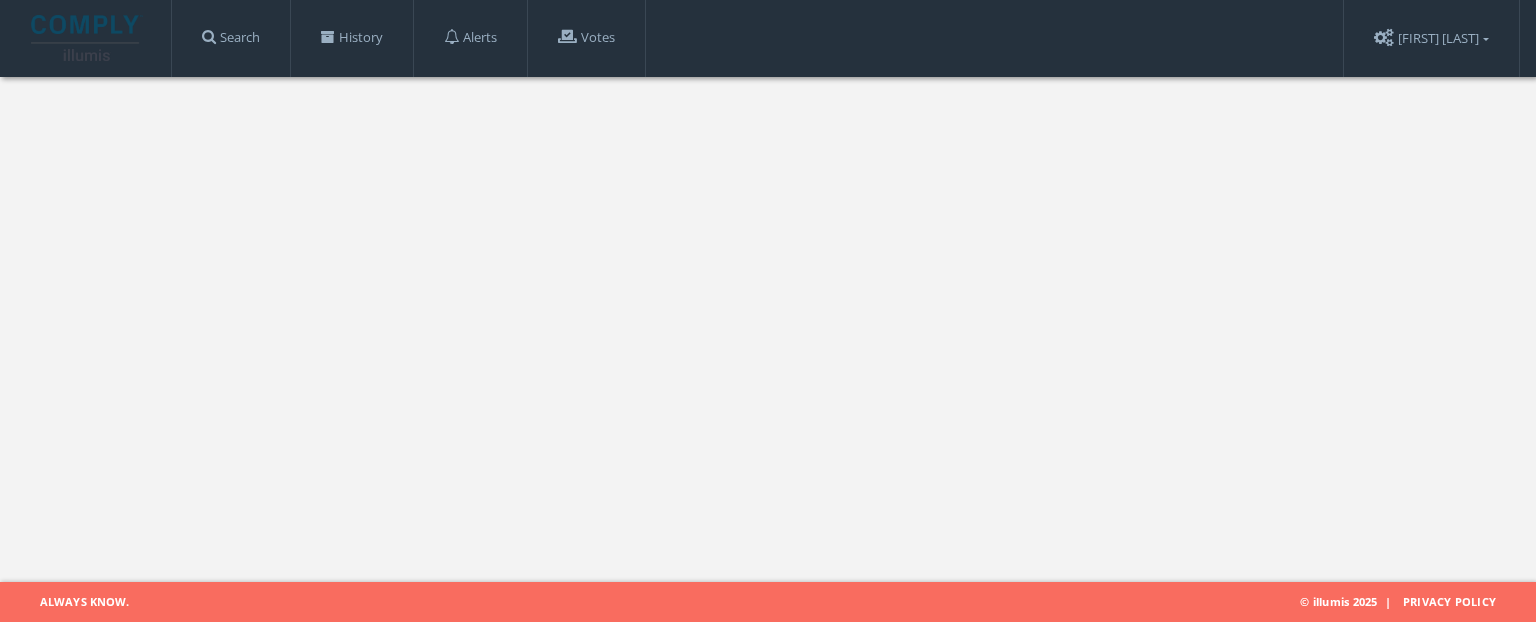 scroll, scrollTop: 0, scrollLeft: 0, axis: both 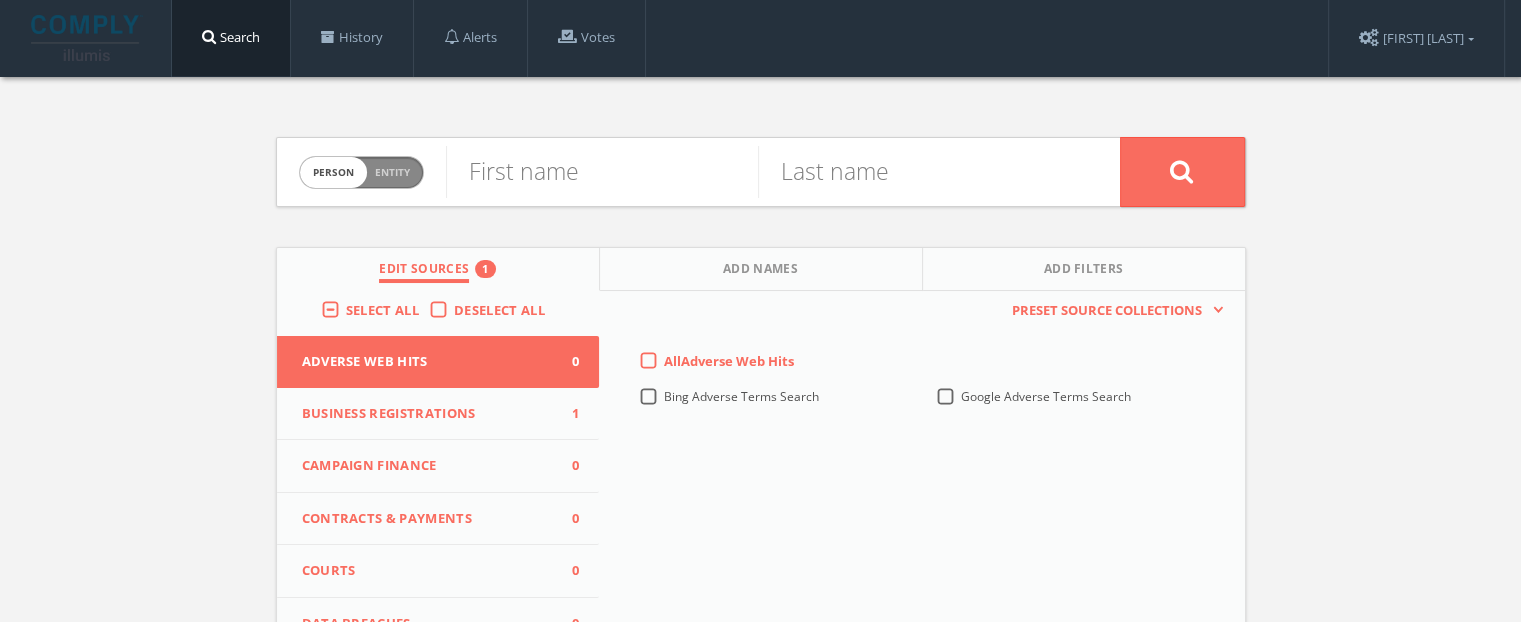 click on "Business Registrations" at bounding box center (426, 362) 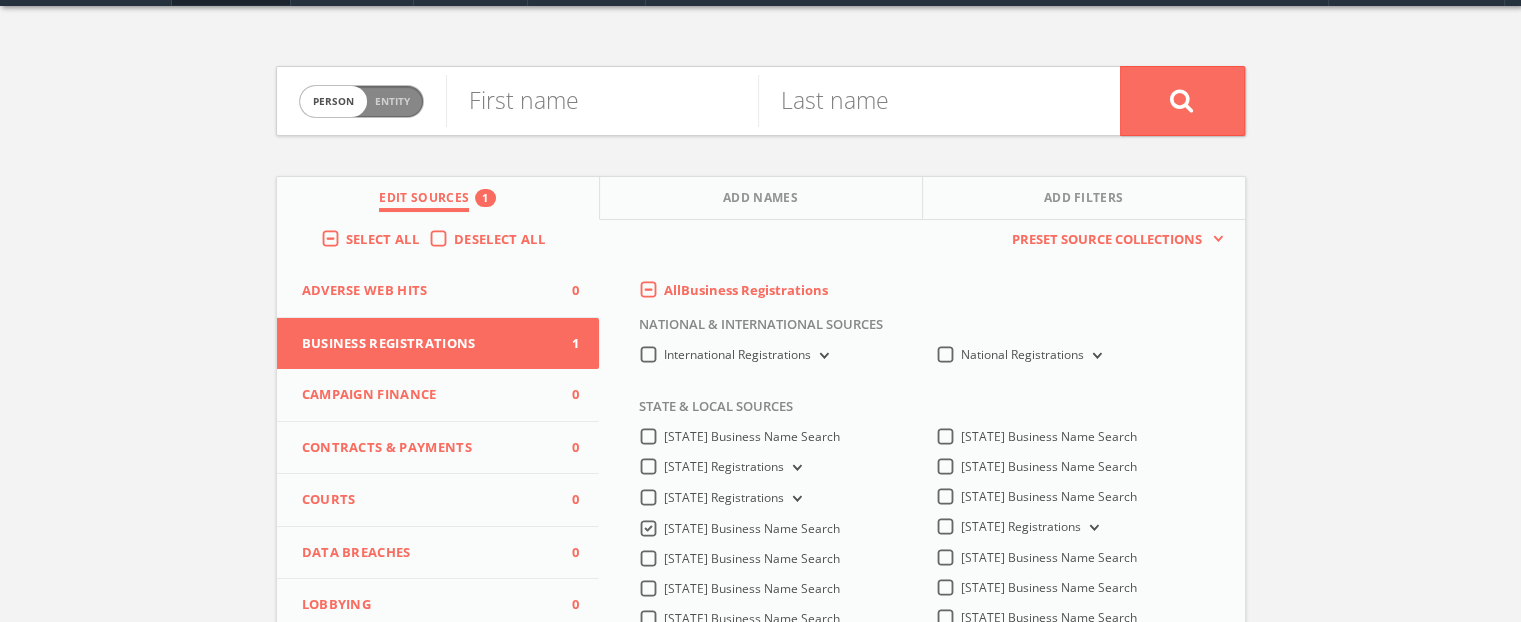scroll, scrollTop: 200, scrollLeft: 0, axis: vertical 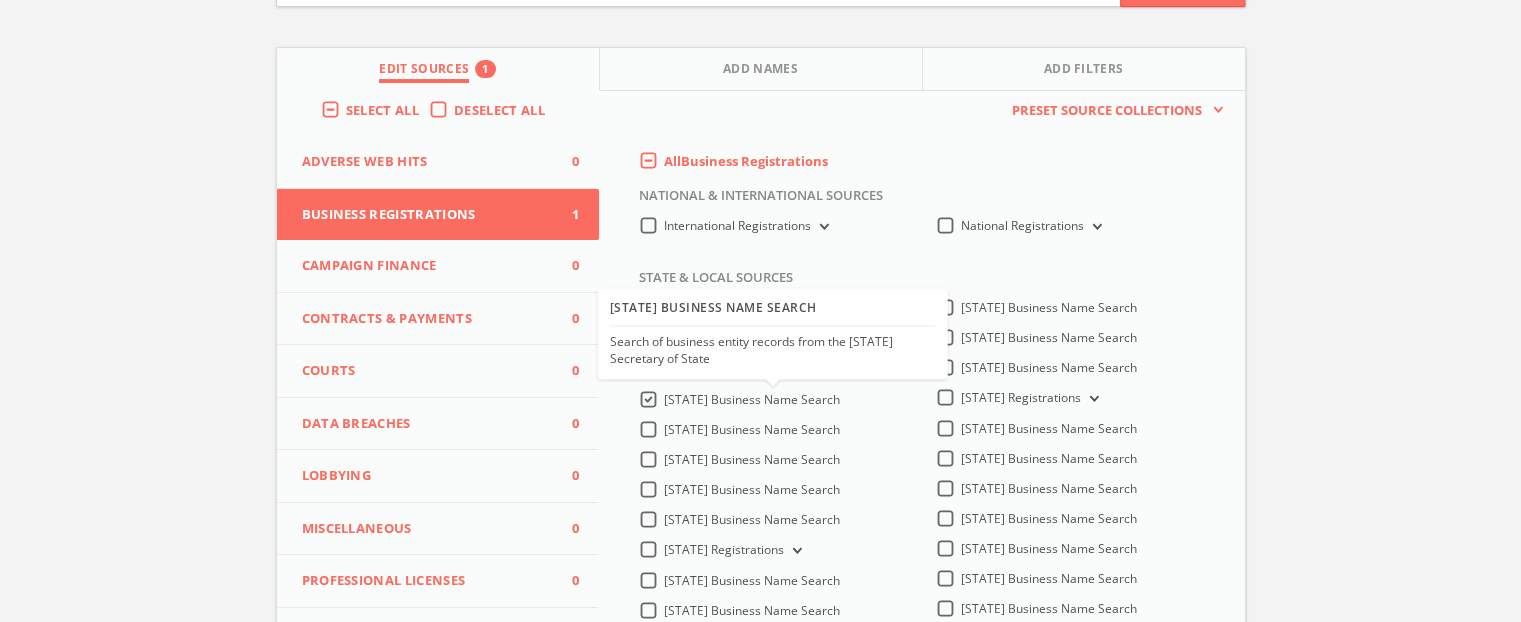 click on "[STATE] Business Name Search" at bounding box center [752, 400] 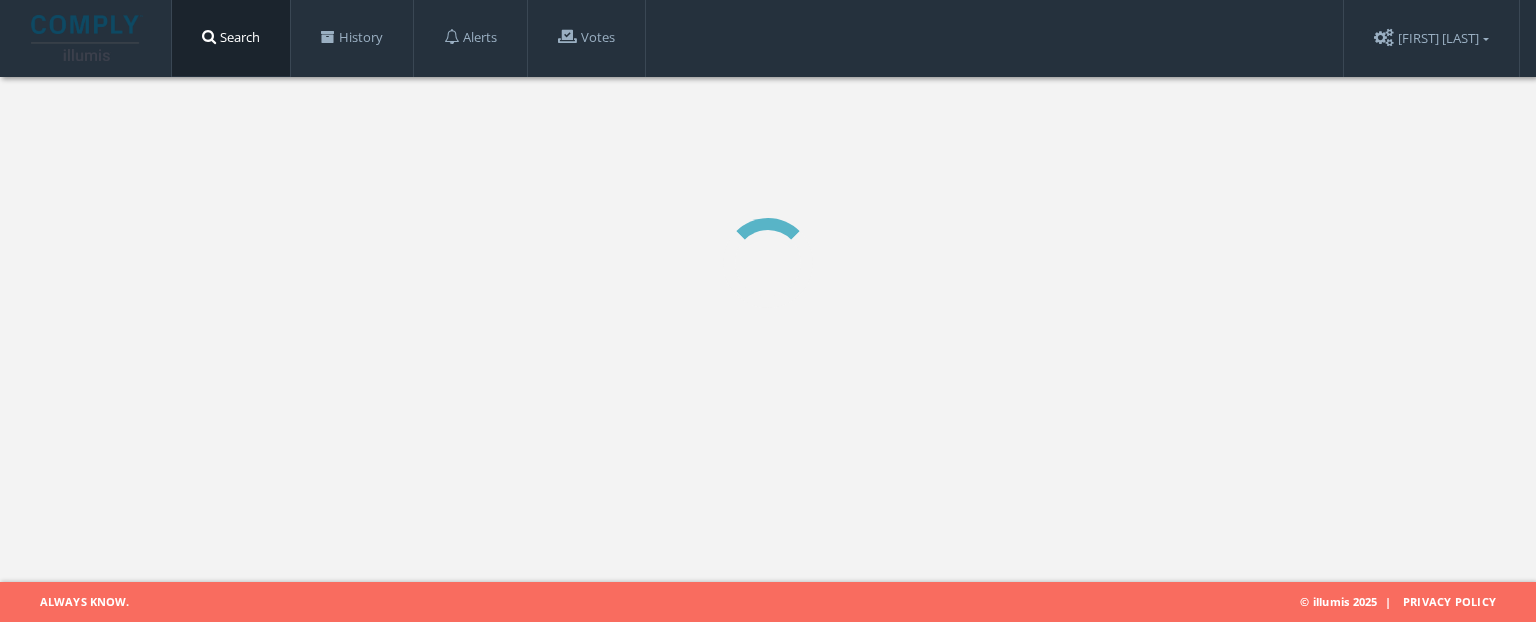 scroll, scrollTop: 0, scrollLeft: 0, axis: both 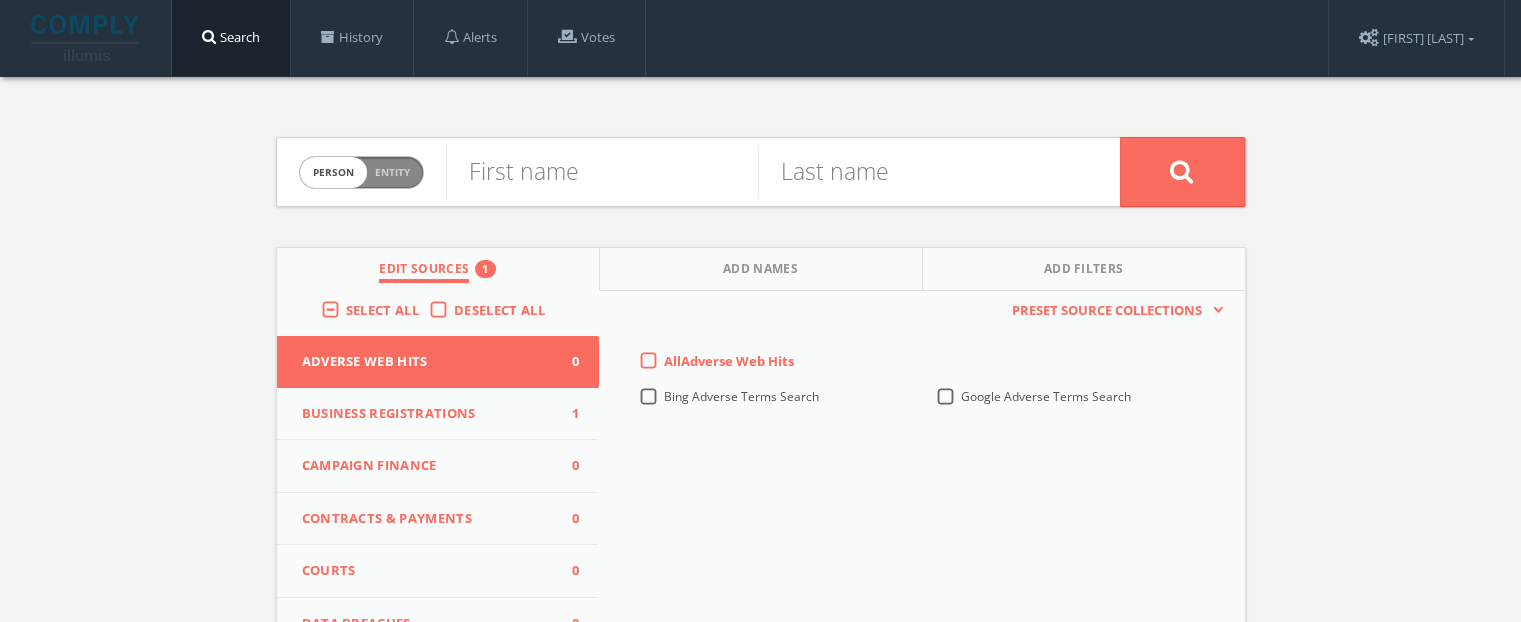 click on "Business Registrations 1" at bounding box center [438, 414] 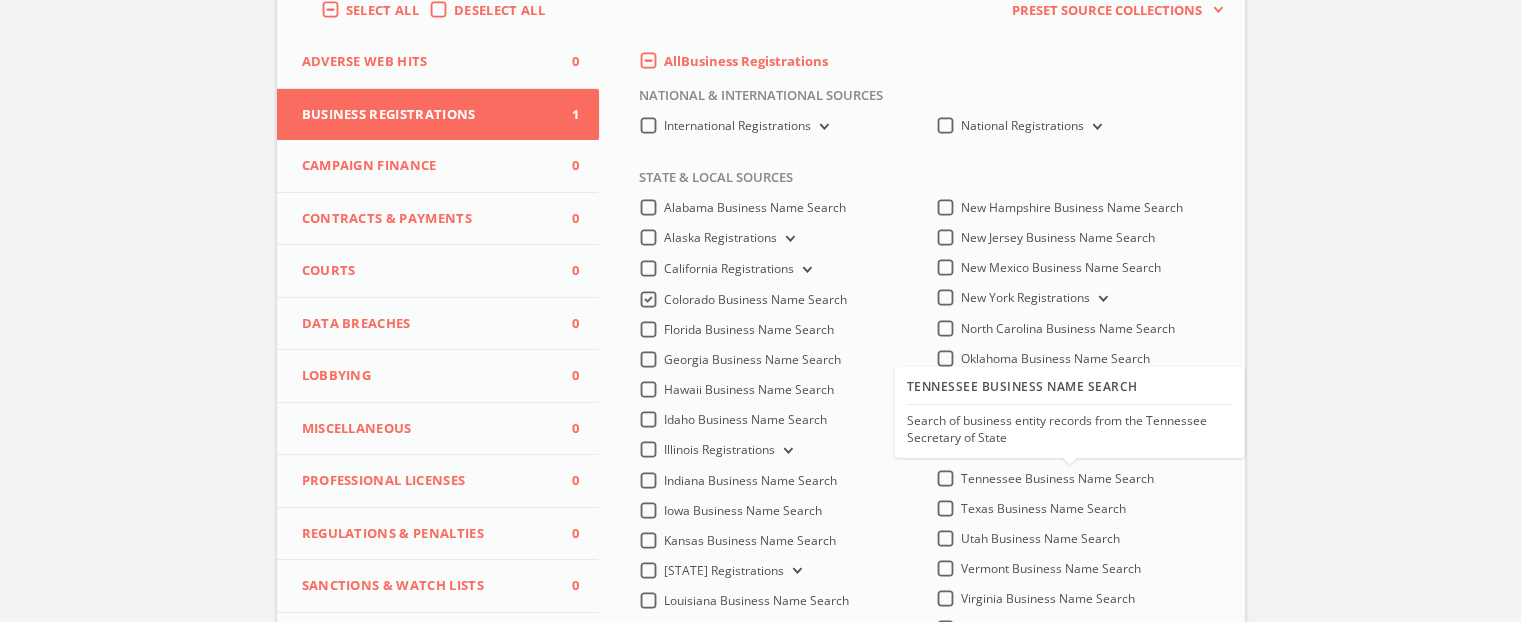 scroll, scrollTop: 100, scrollLeft: 0, axis: vertical 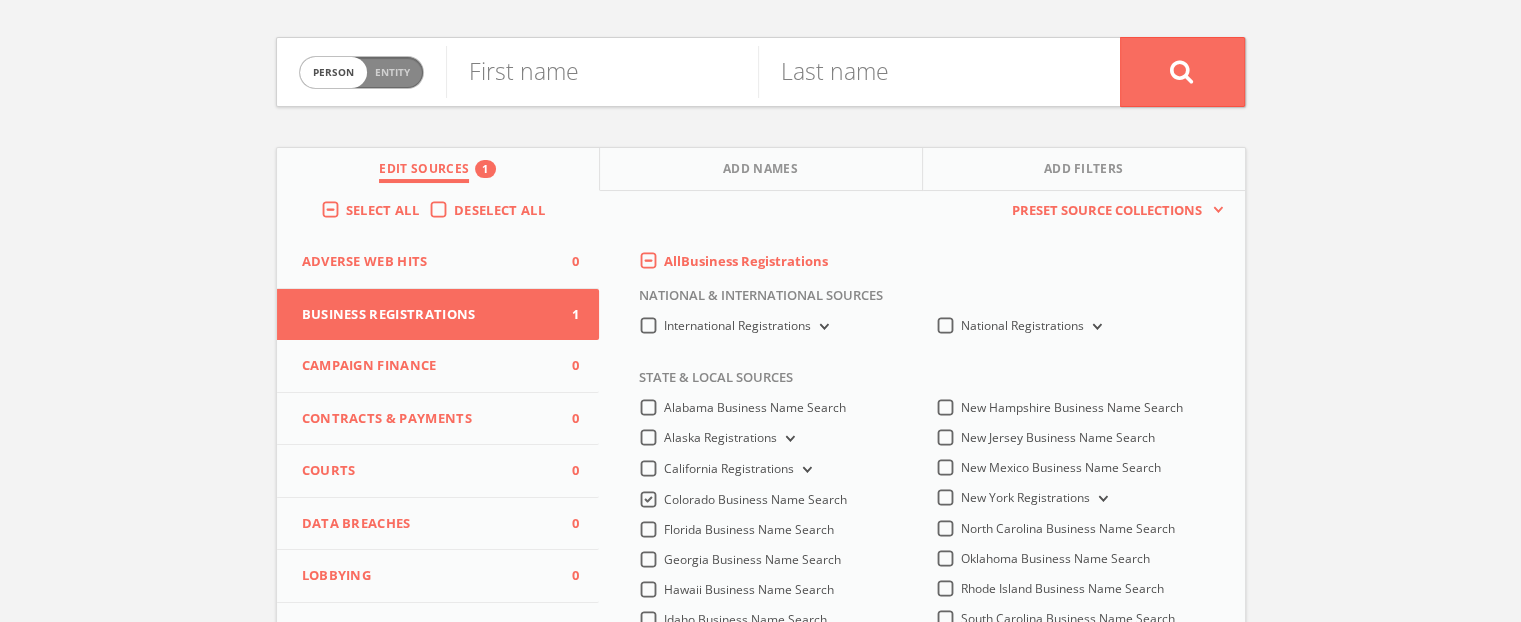 type 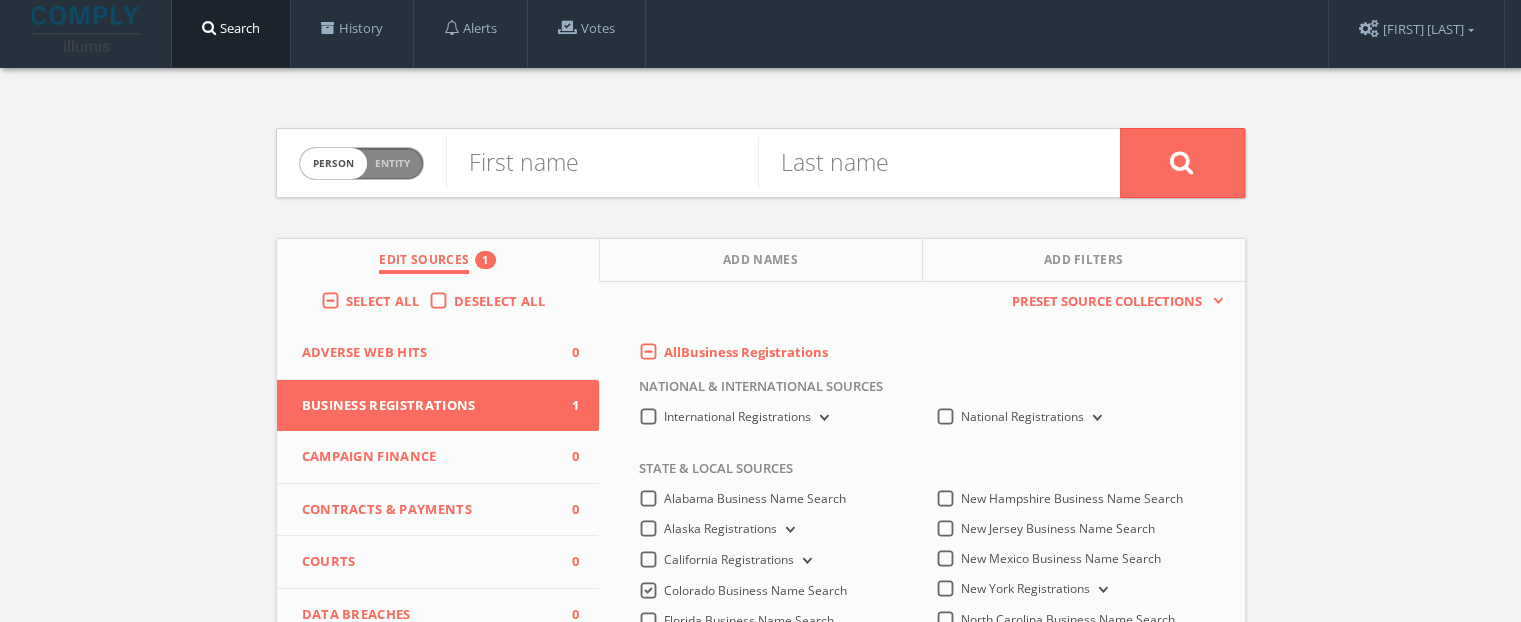 scroll, scrollTop: 0, scrollLeft: 0, axis: both 